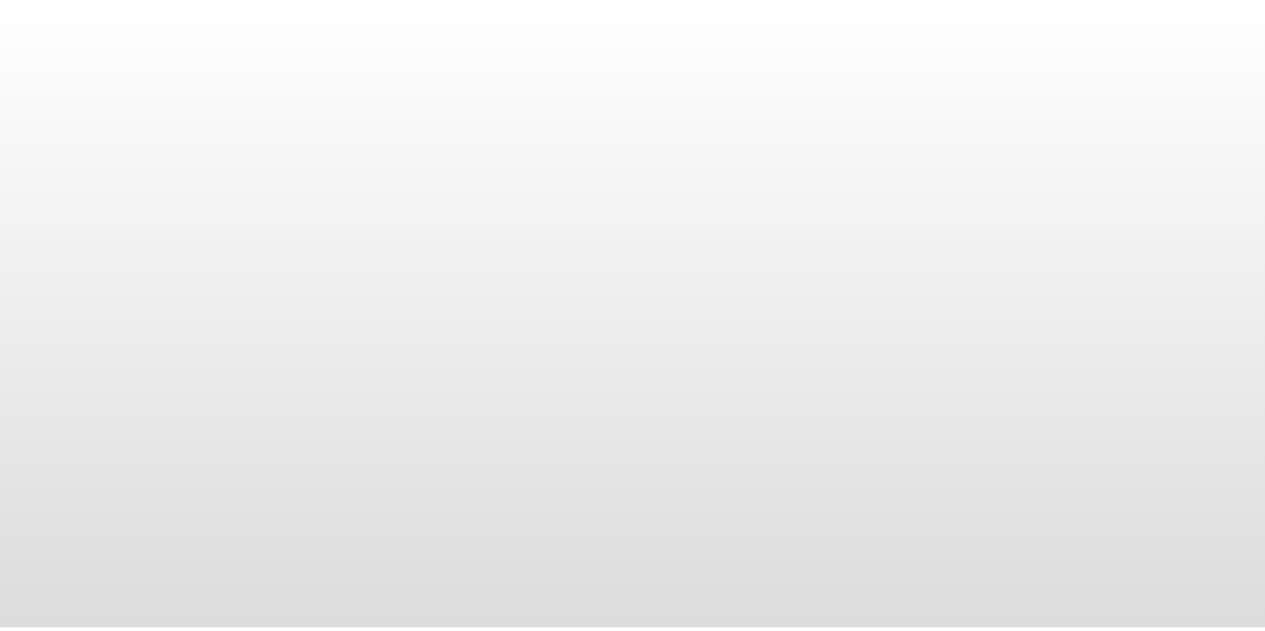 scroll, scrollTop: 0, scrollLeft: 0, axis: both 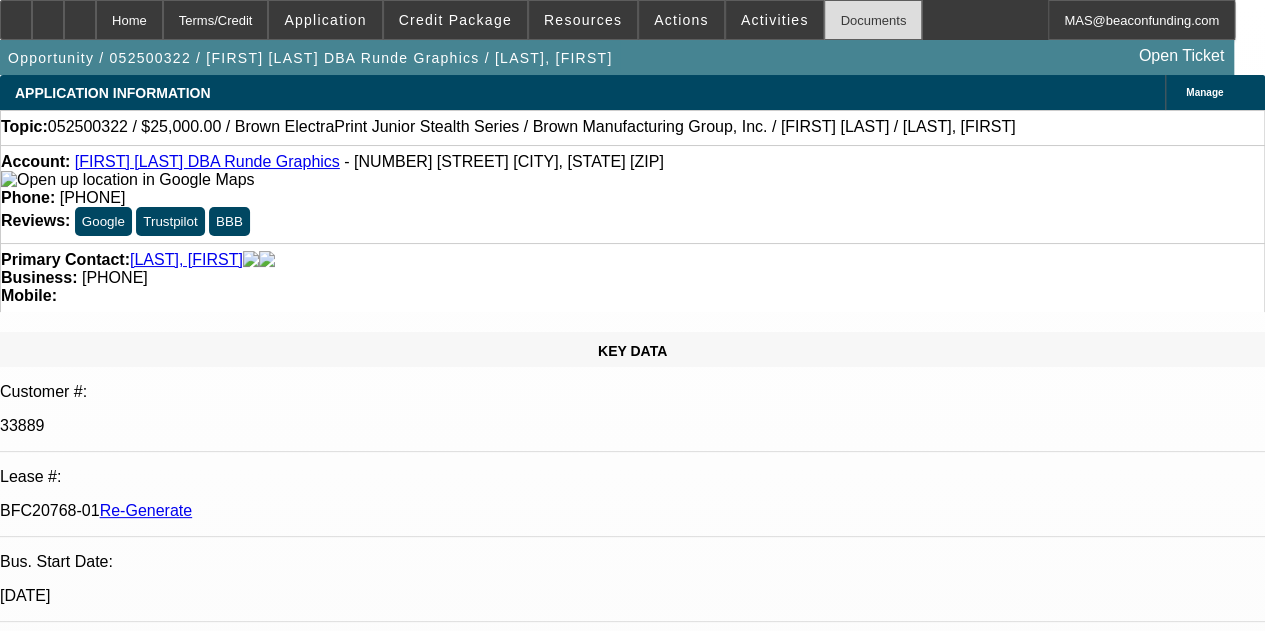 click on "Documents" at bounding box center (873, 20) 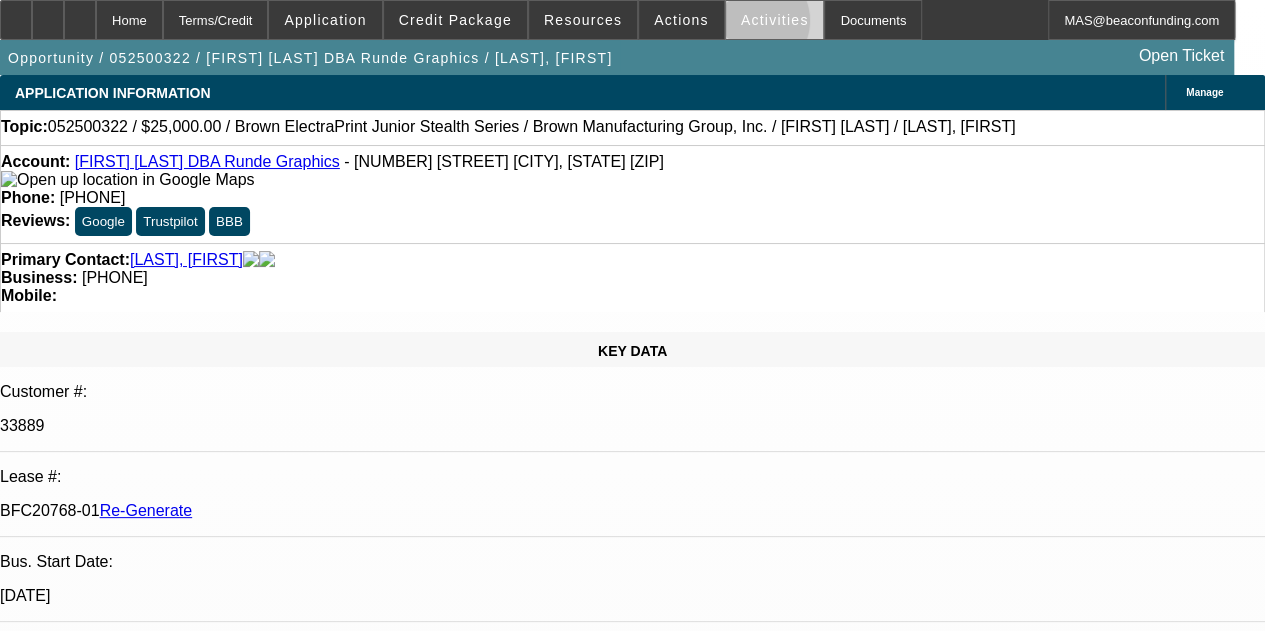 click on "Activities" at bounding box center (775, 20) 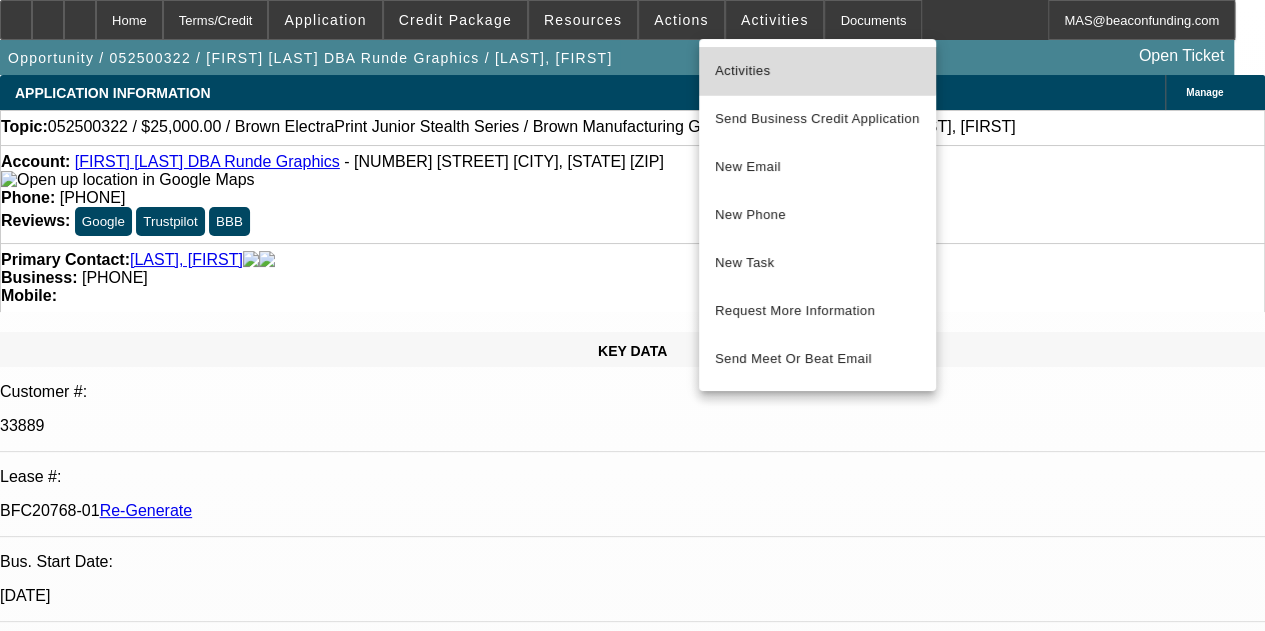 click on "Activities" at bounding box center [817, 71] 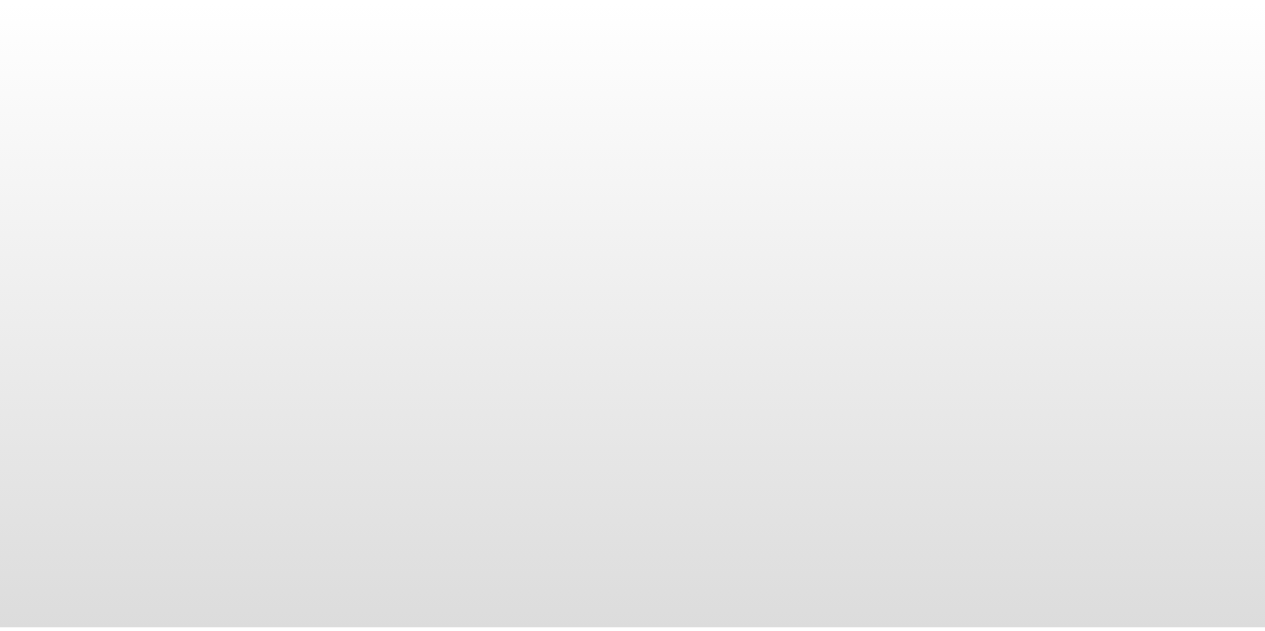 scroll, scrollTop: 0, scrollLeft: 0, axis: both 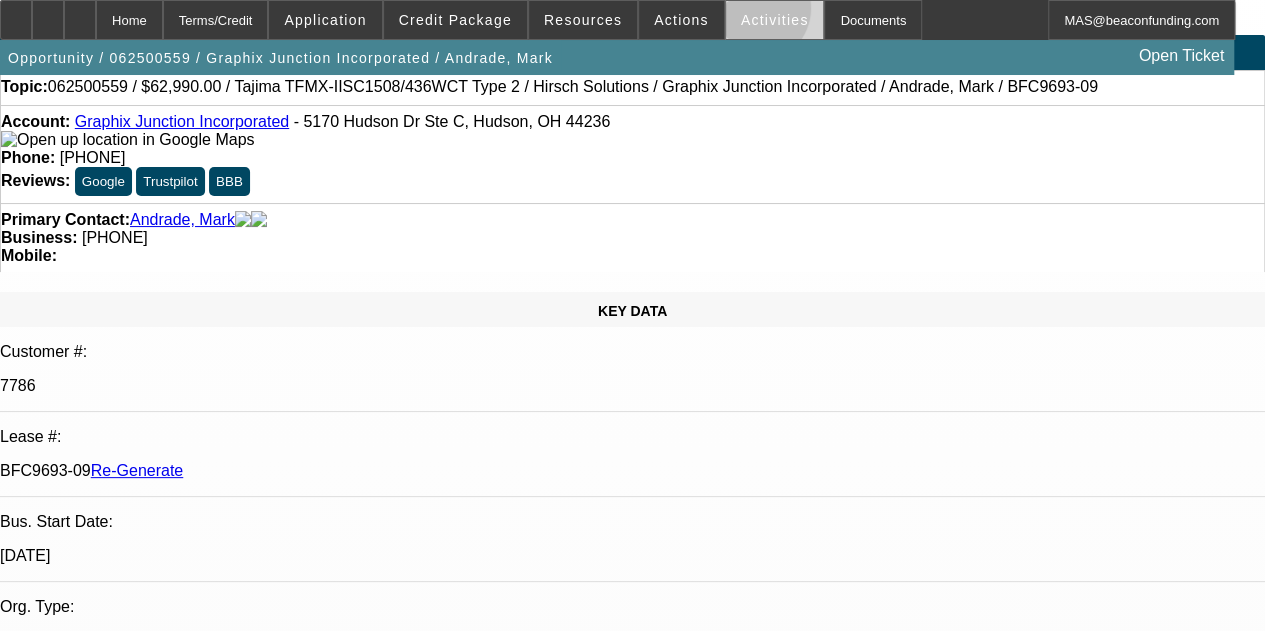 click on "Activities" at bounding box center (775, 20) 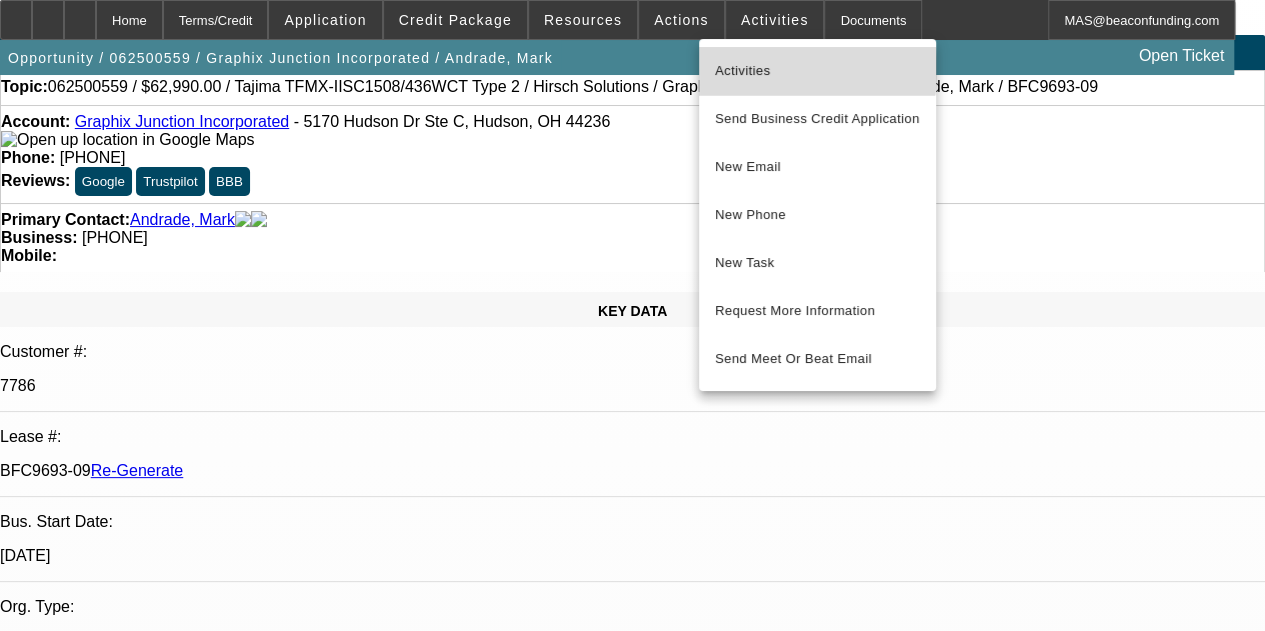 click on "Activities" at bounding box center (817, 71) 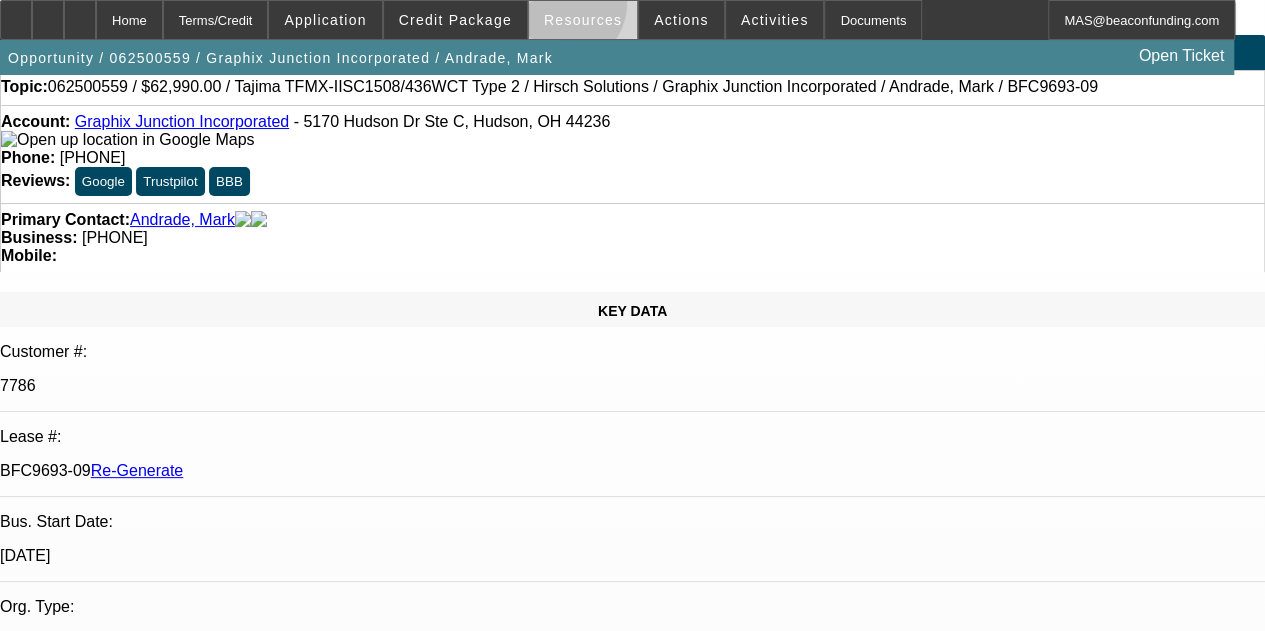 click at bounding box center (583, 20) 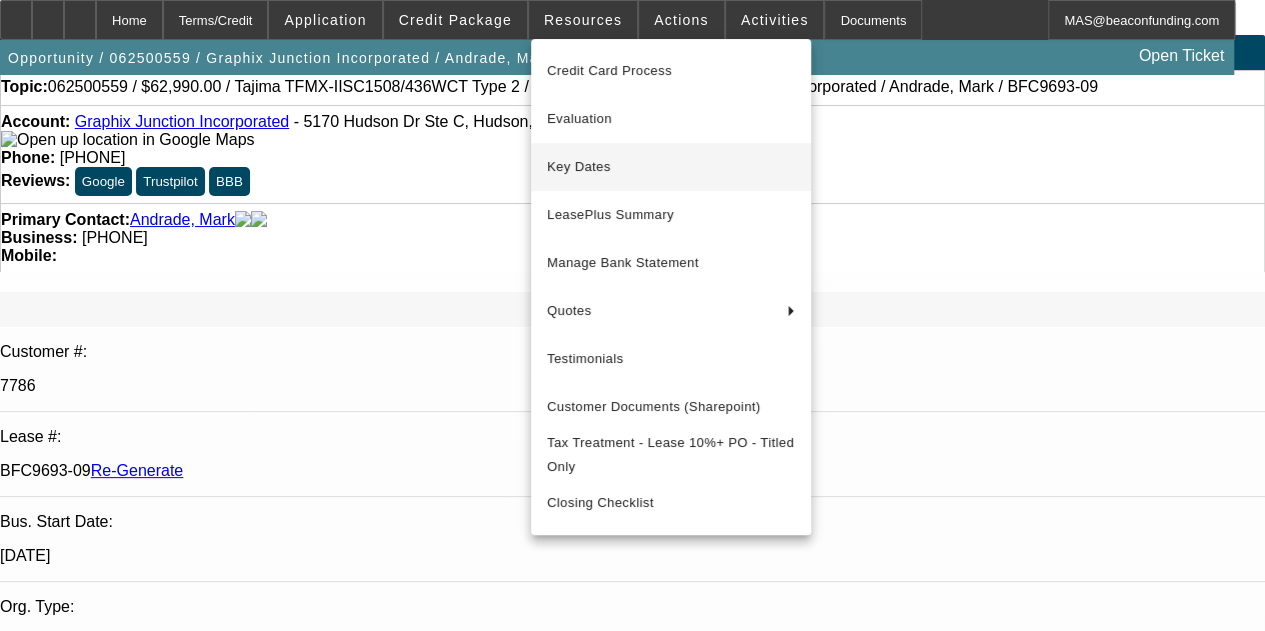 click on "Key Dates" at bounding box center [671, 167] 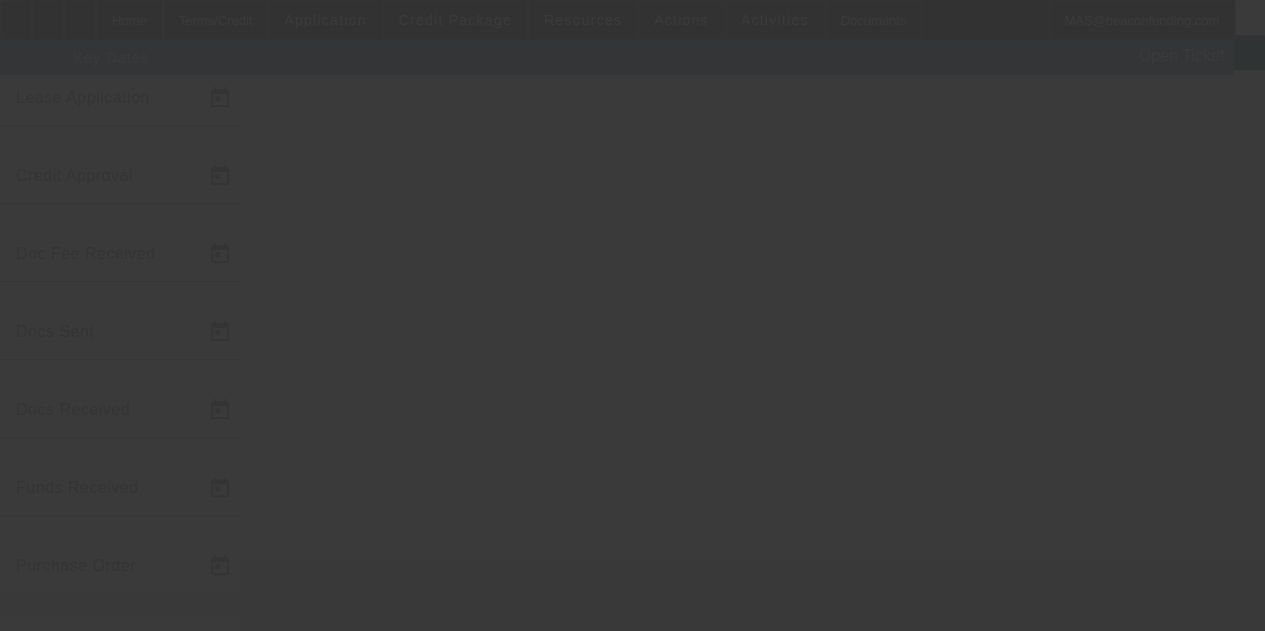 scroll, scrollTop: 0, scrollLeft: 0, axis: both 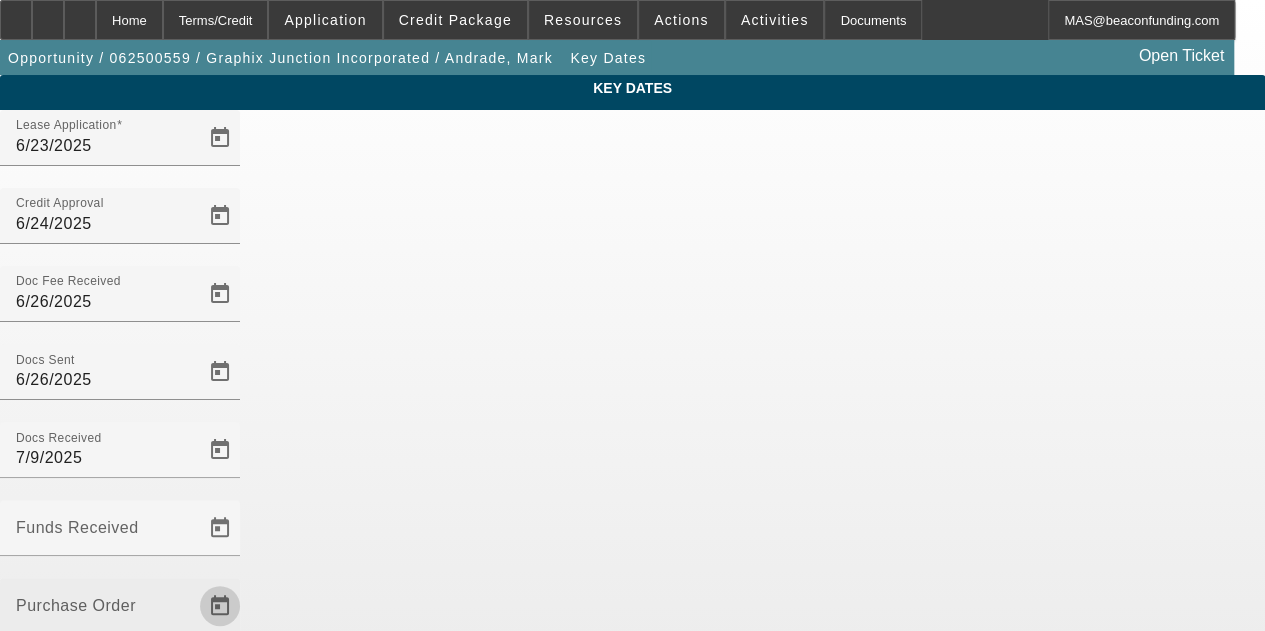 click at bounding box center [220, 606] 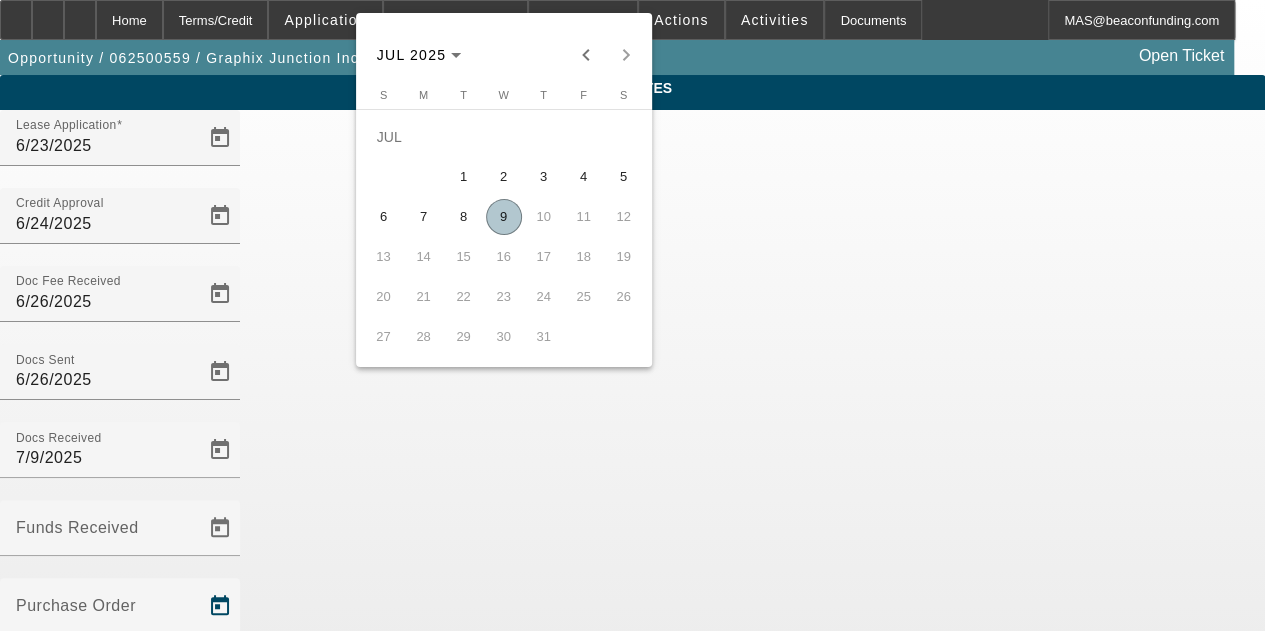click on "9" at bounding box center (504, 217) 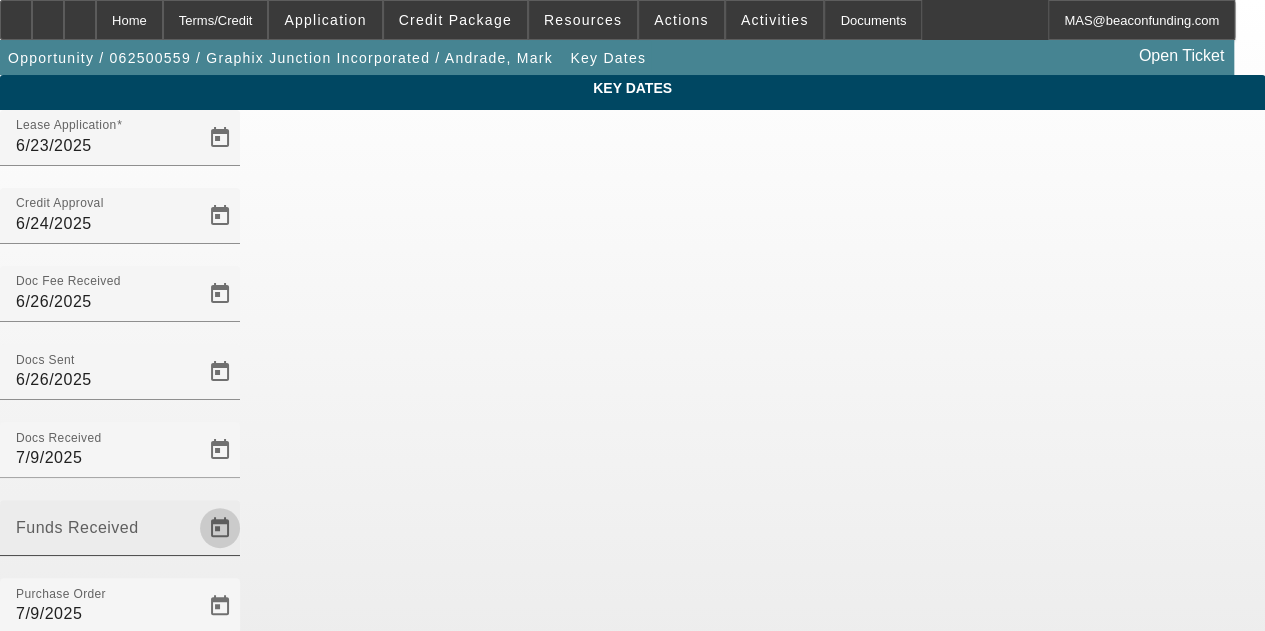 click at bounding box center [220, 528] 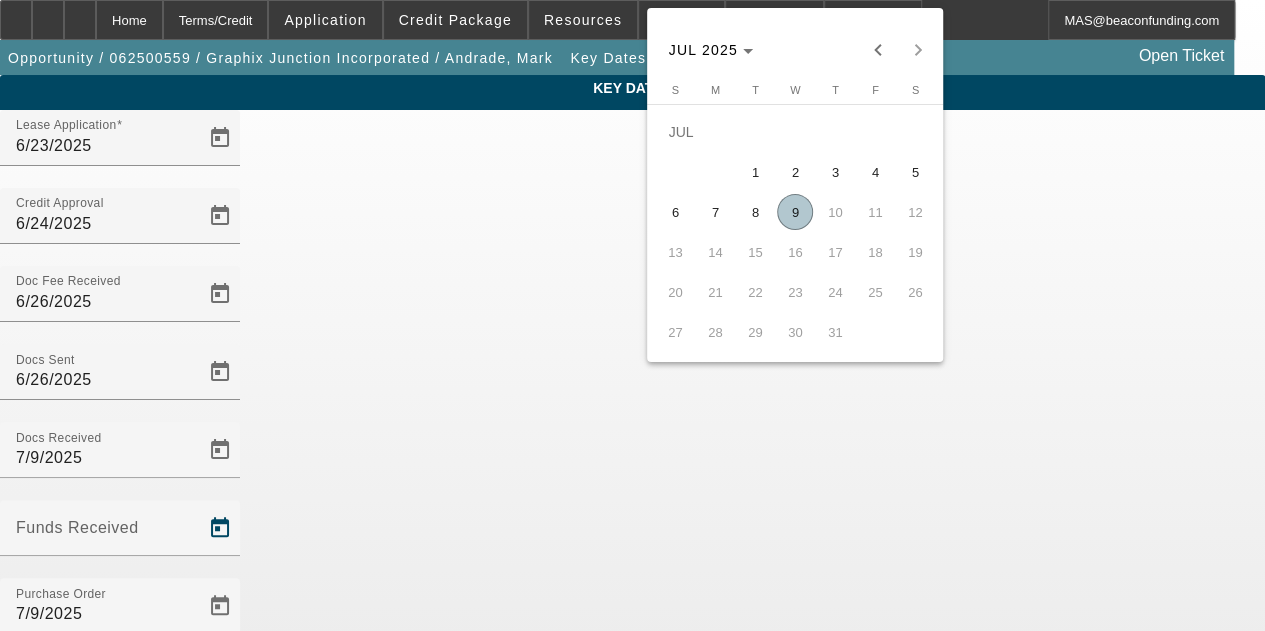 click on "9" at bounding box center [795, 212] 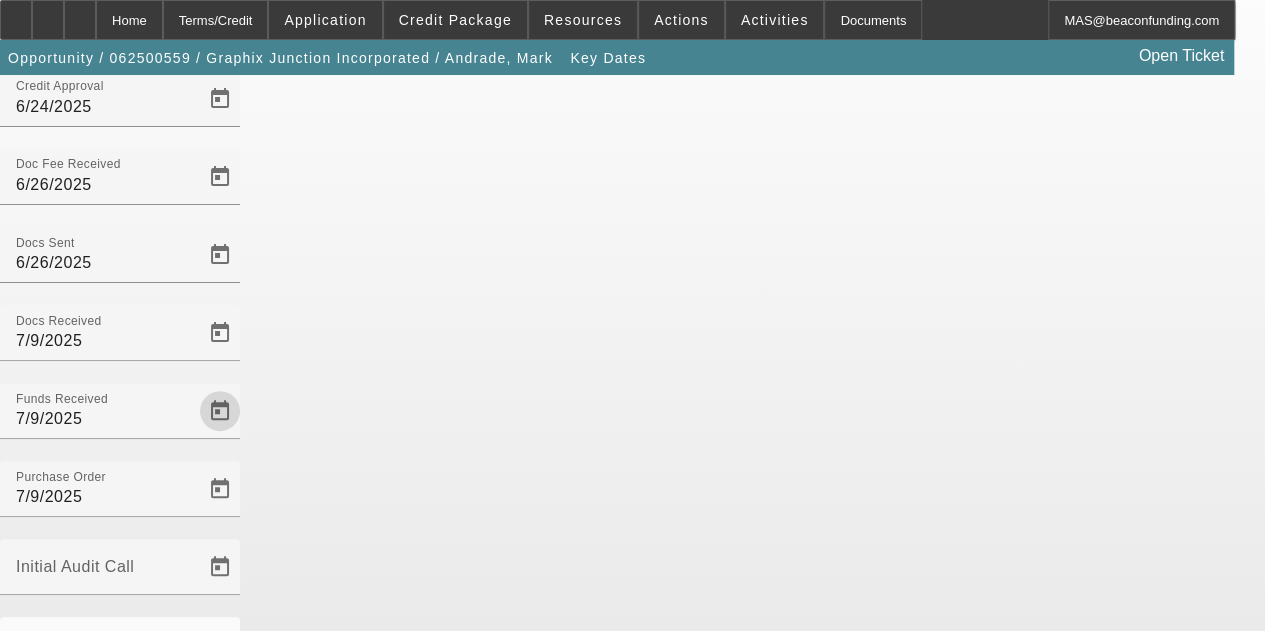 scroll, scrollTop: 130, scrollLeft: 0, axis: vertical 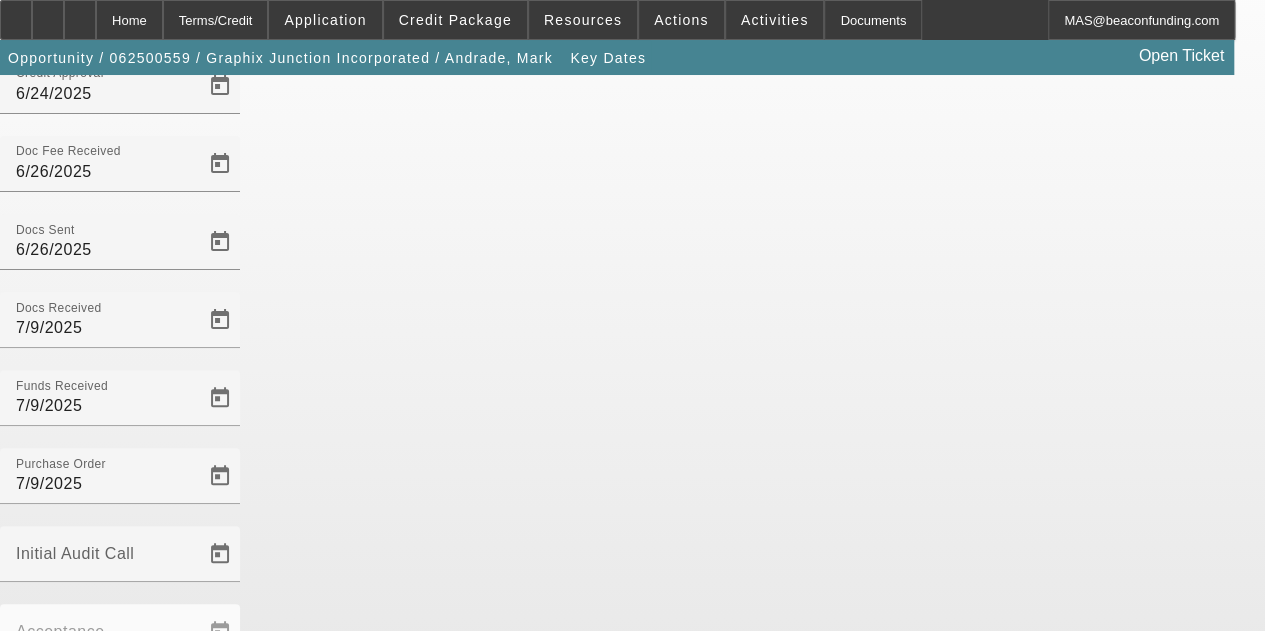 click on "Save" at bounding box center [23, 1103] 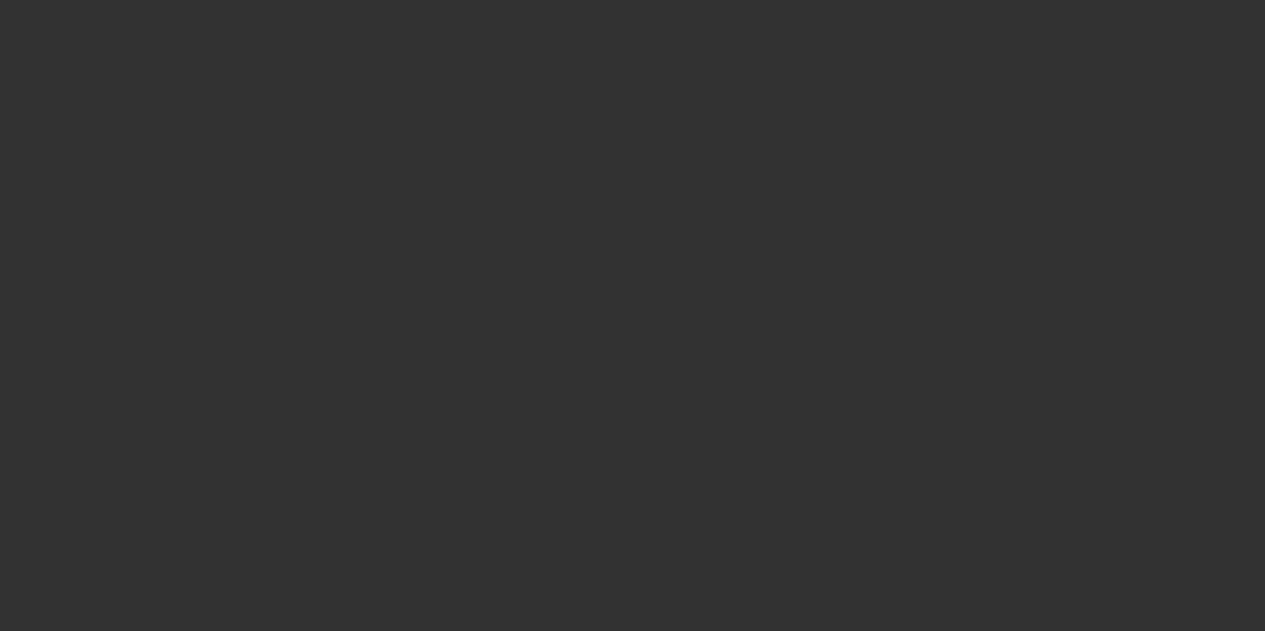 scroll, scrollTop: 0, scrollLeft: 0, axis: both 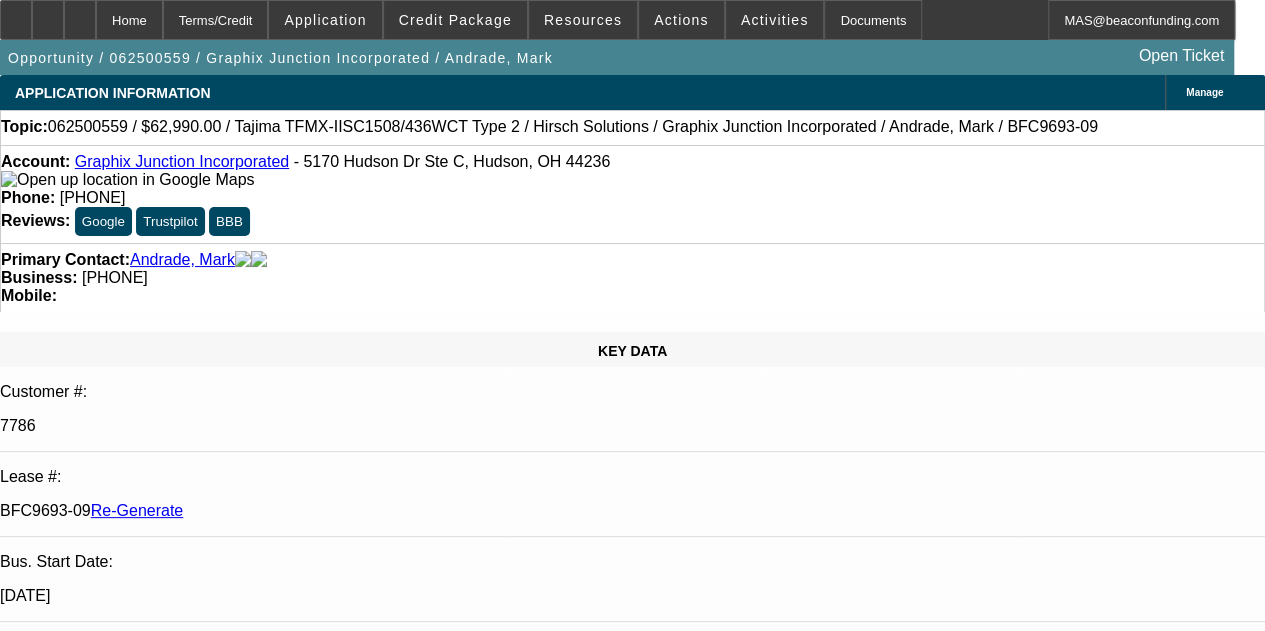 click on "Documents" at bounding box center [873, 20] 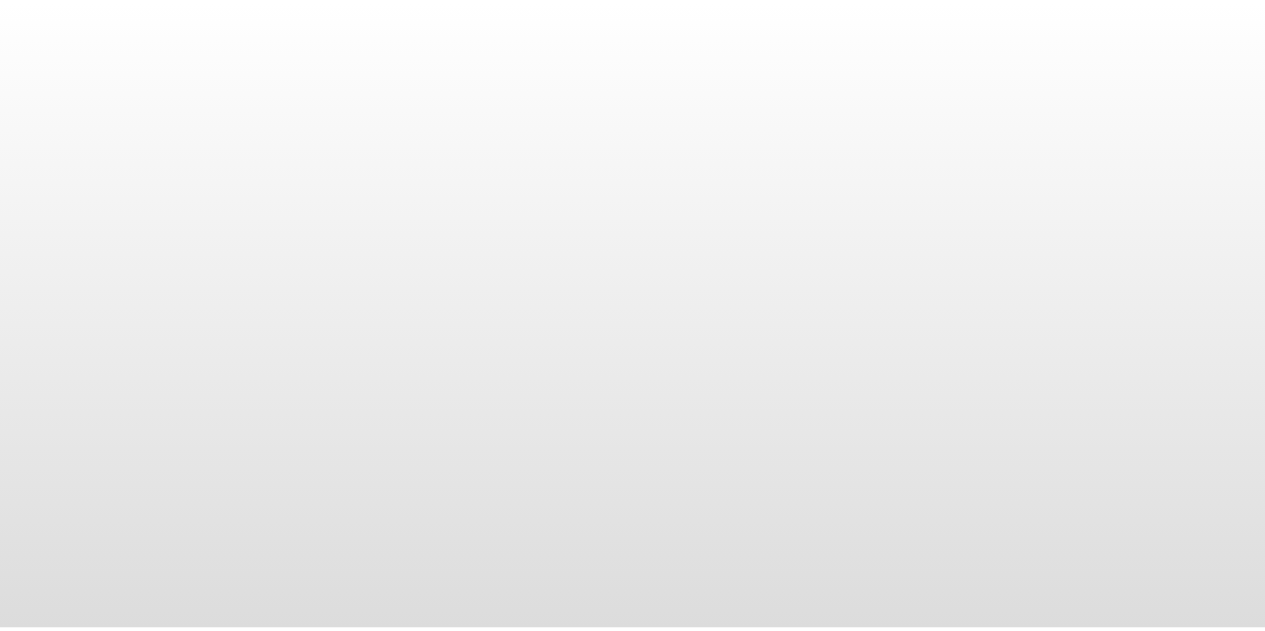 scroll, scrollTop: 0, scrollLeft: 0, axis: both 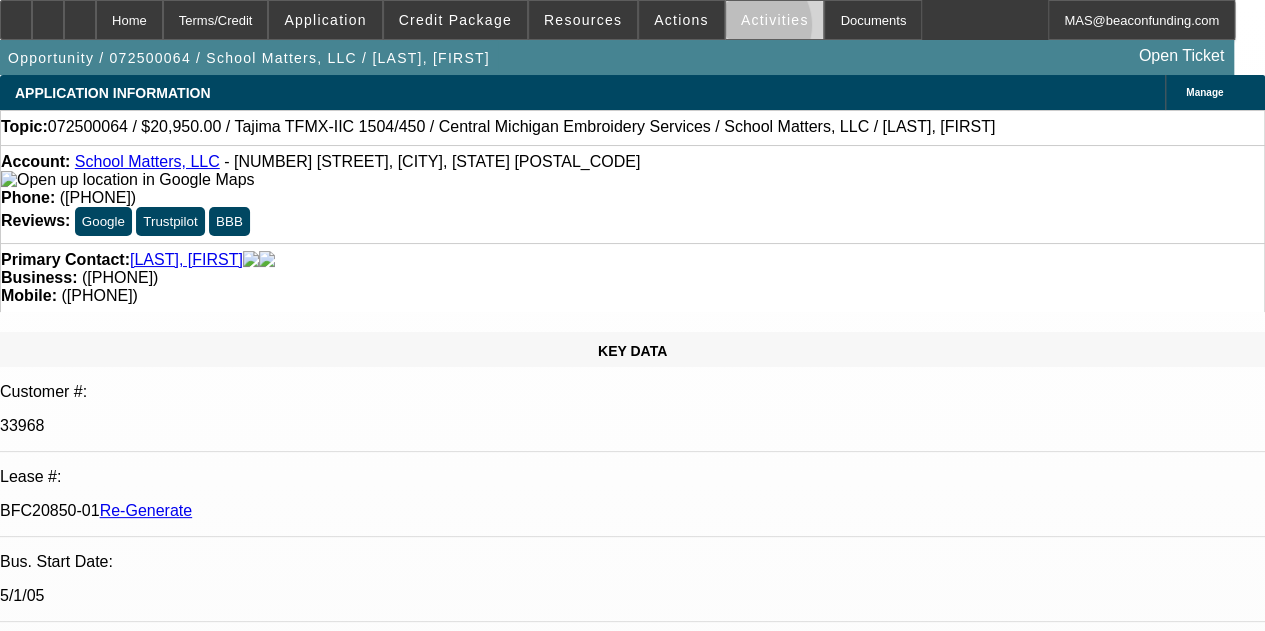 click at bounding box center (775, 20) 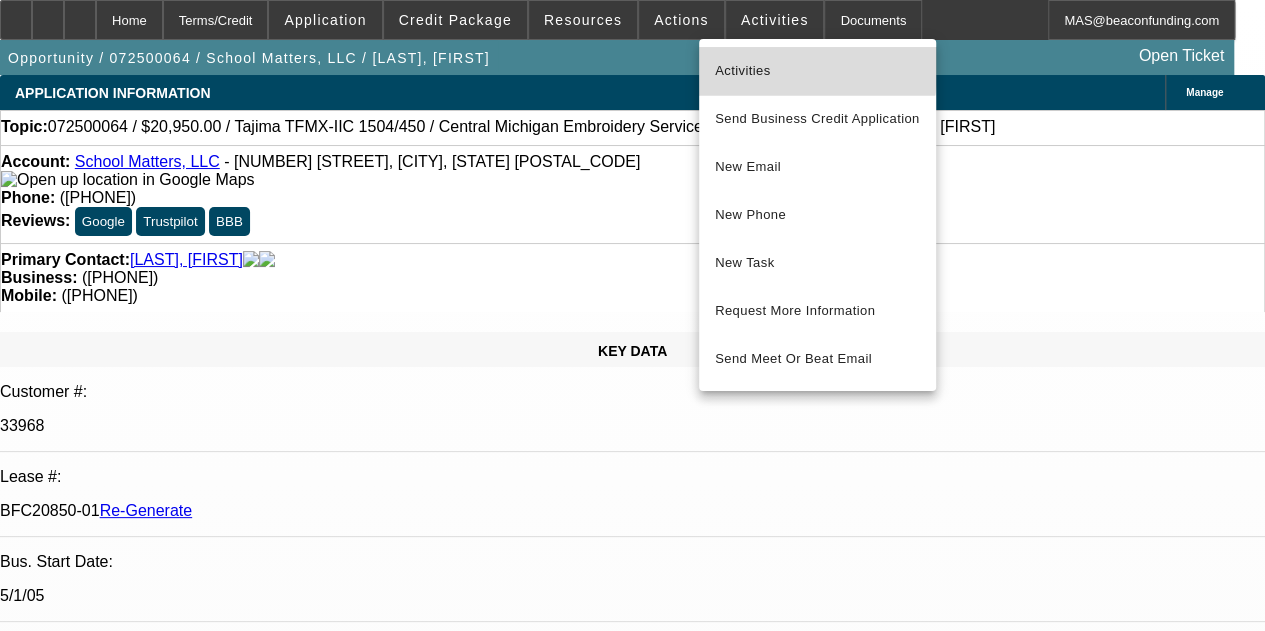 click on "Activities" at bounding box center (817, 71) 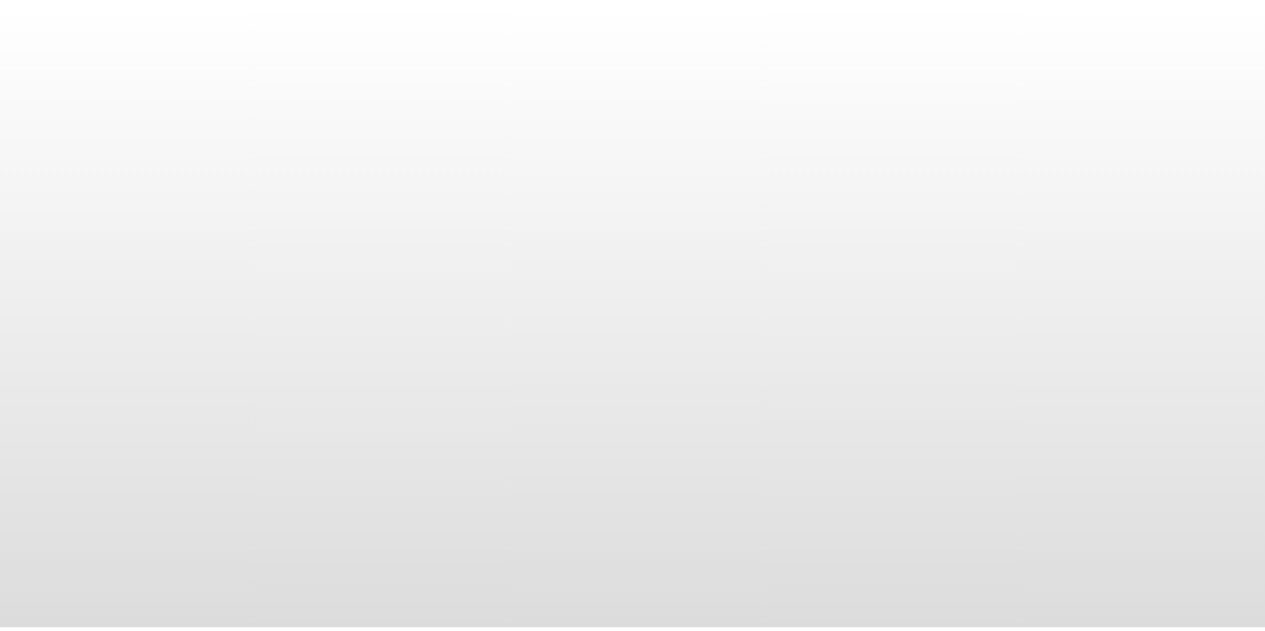 scroll, scrollTop: 0, scrollLeft: 0, axis: both 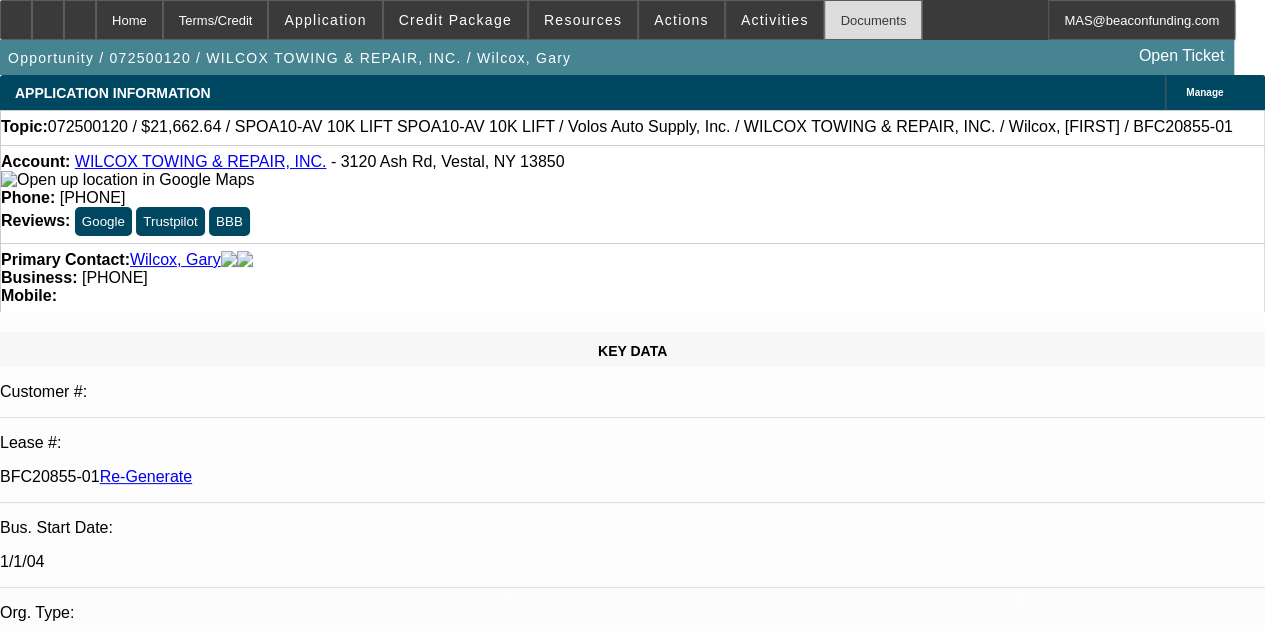 click on "Documents" at bounding box center (873, 20) 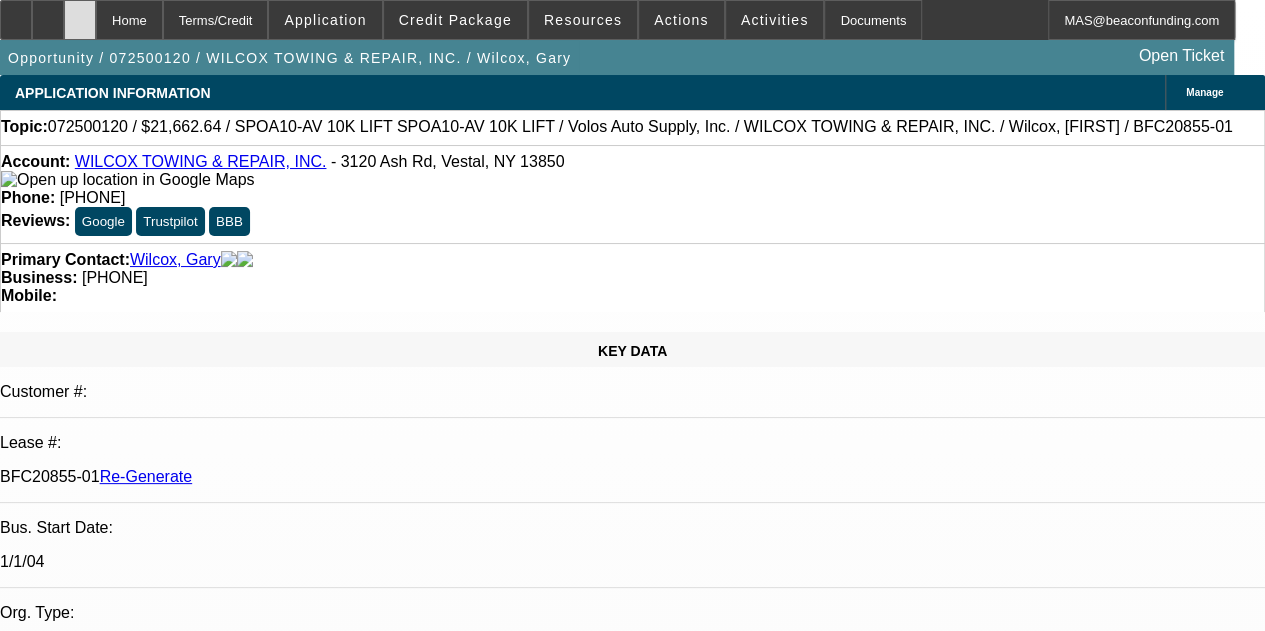 click at bounding box center (80, 20) 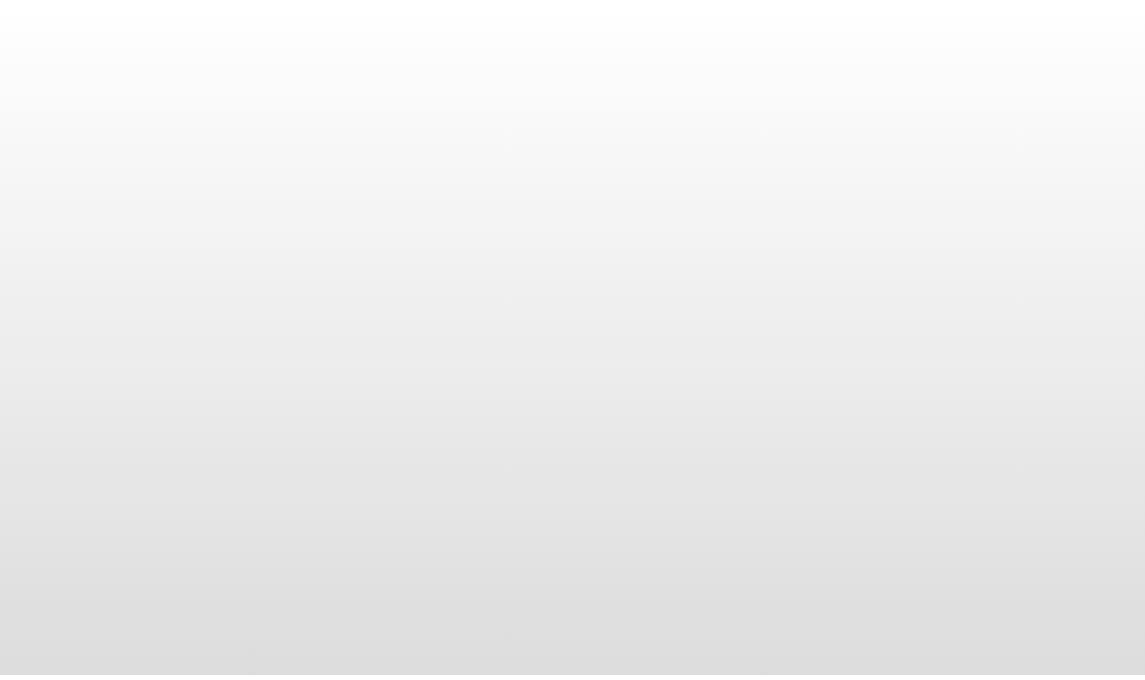 scroll, scrollTop: 0, scrollLeft: 0, axis: both 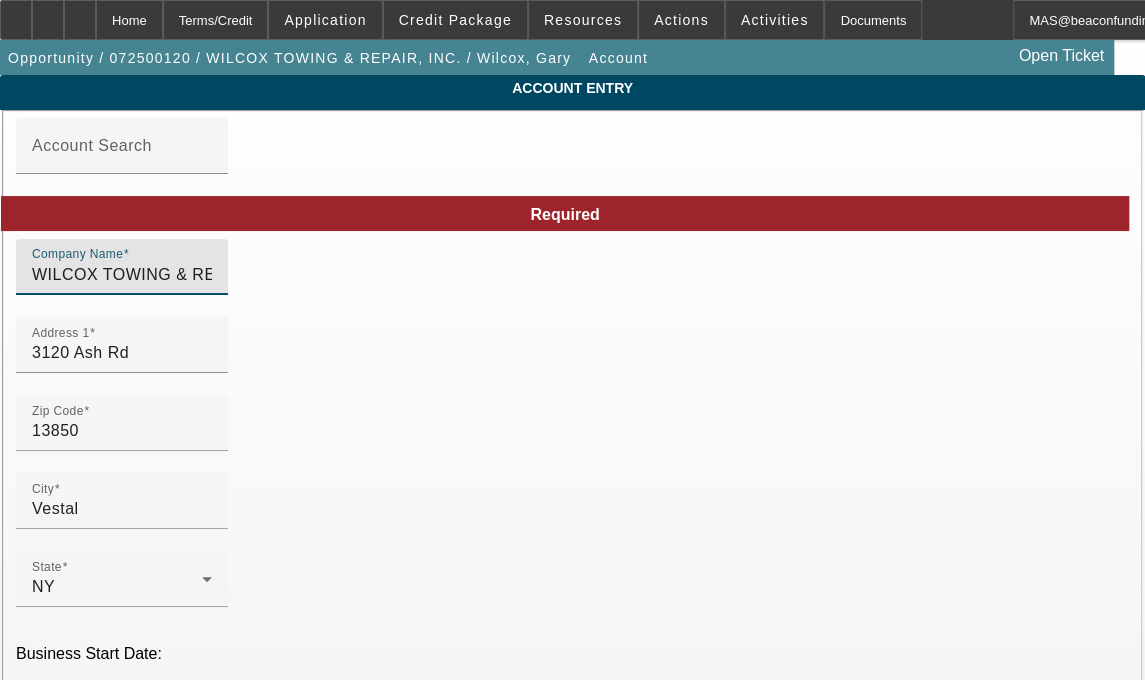 click on "WILCOX TOWING & REPAIR, INC." at bounding box center [122, 275] 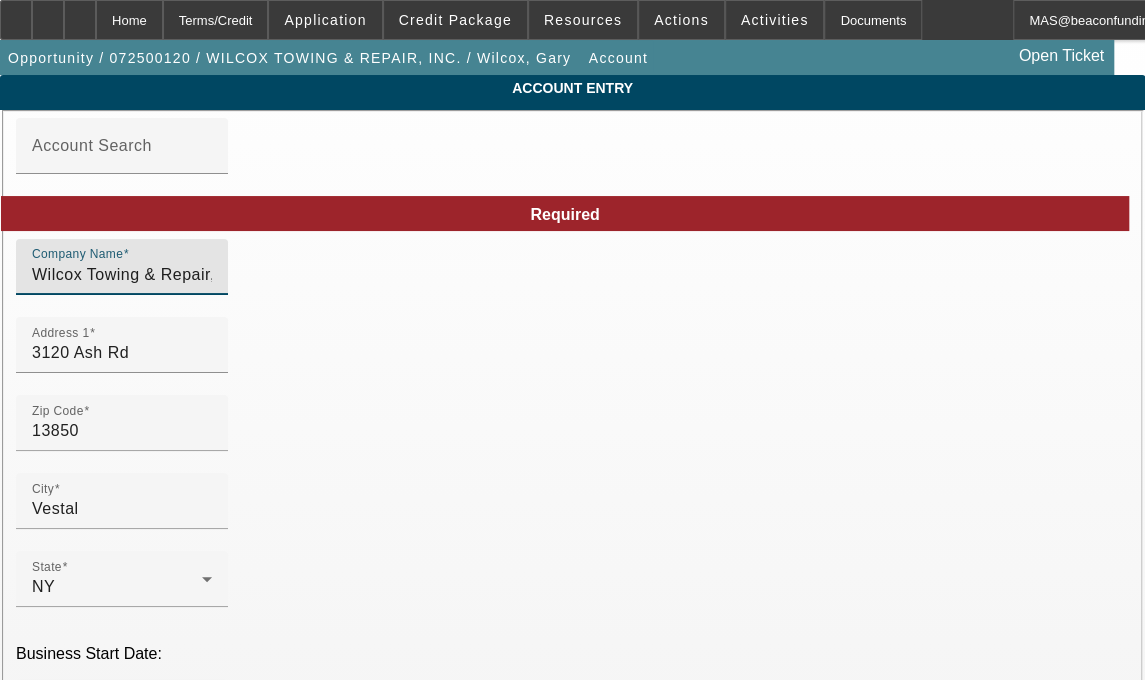 type on "Wilcox Towing & Repair, Inc." 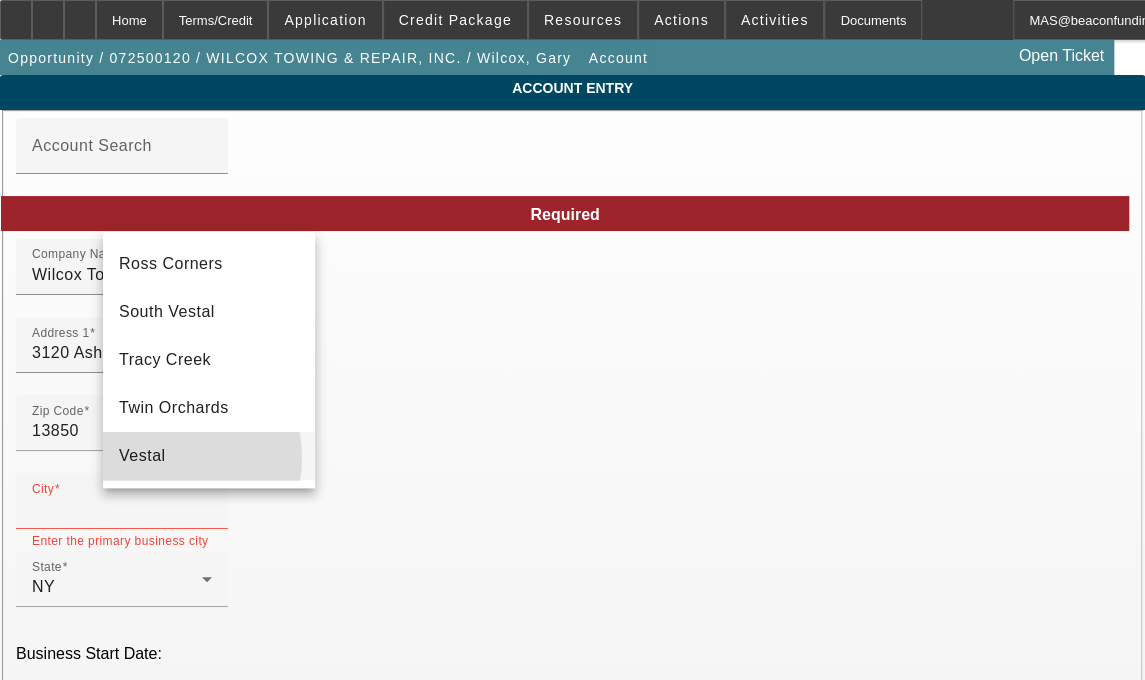 click on "Vestal" at bounding box center (209, 456) 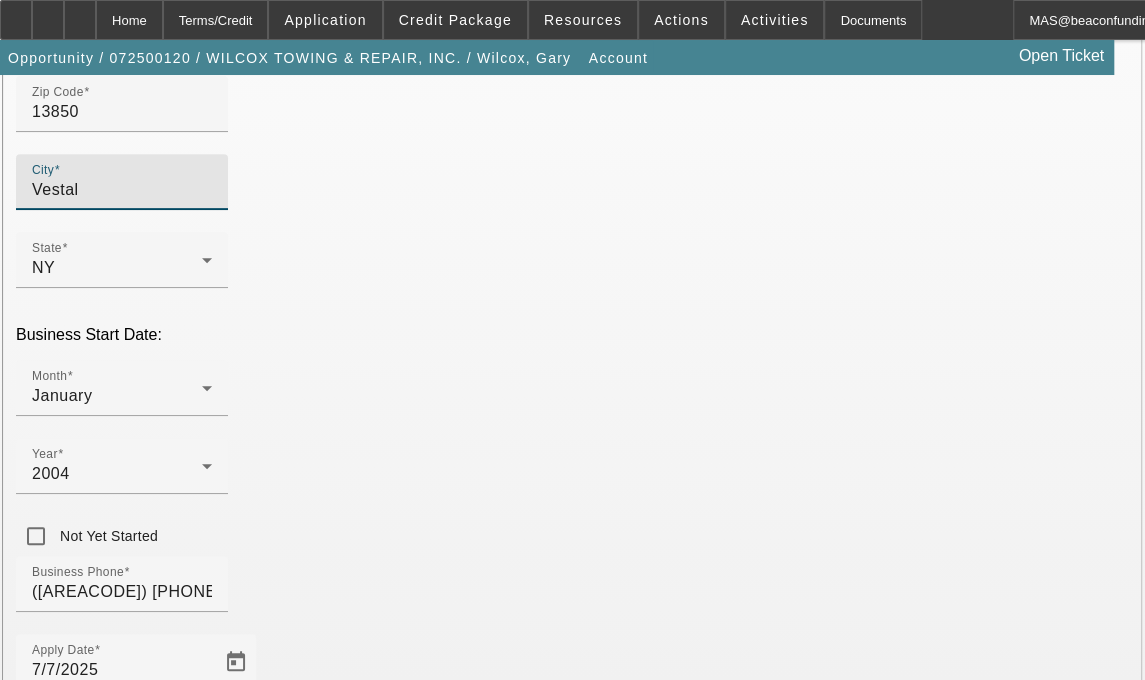 scroll, scrollTop: 275, scrollLeft: 0, axis: vertical 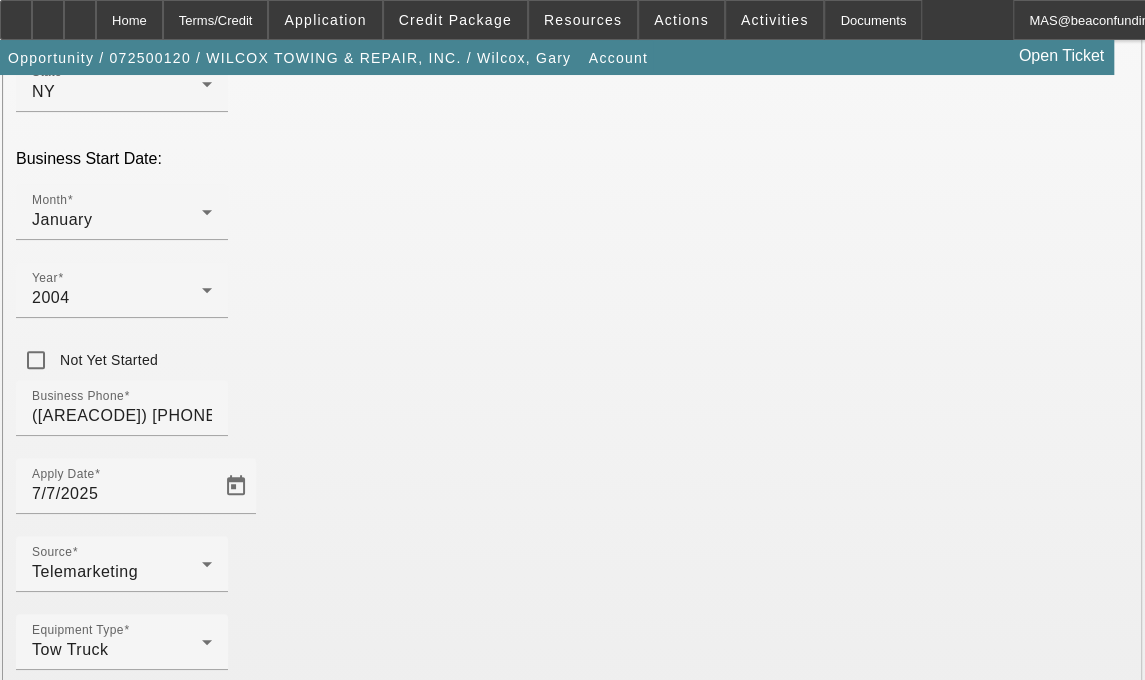 click on "Submit" at bounding box center [28, 1990] 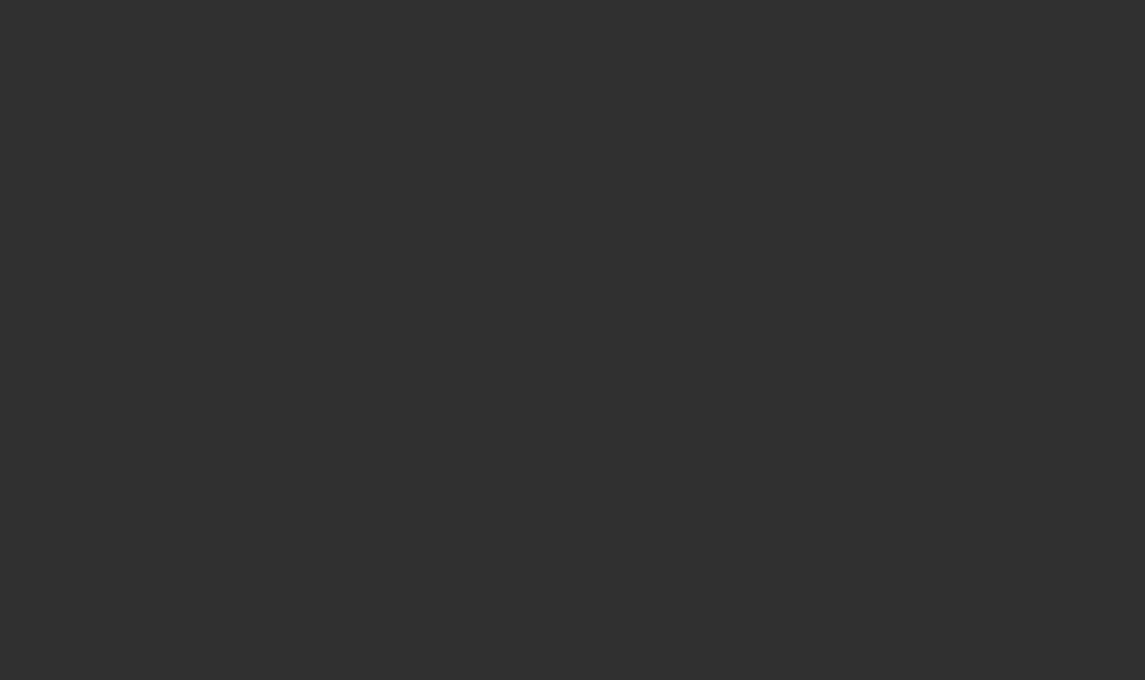 scroll, scrollTop: 0, scrollLeft: 0, axis: both 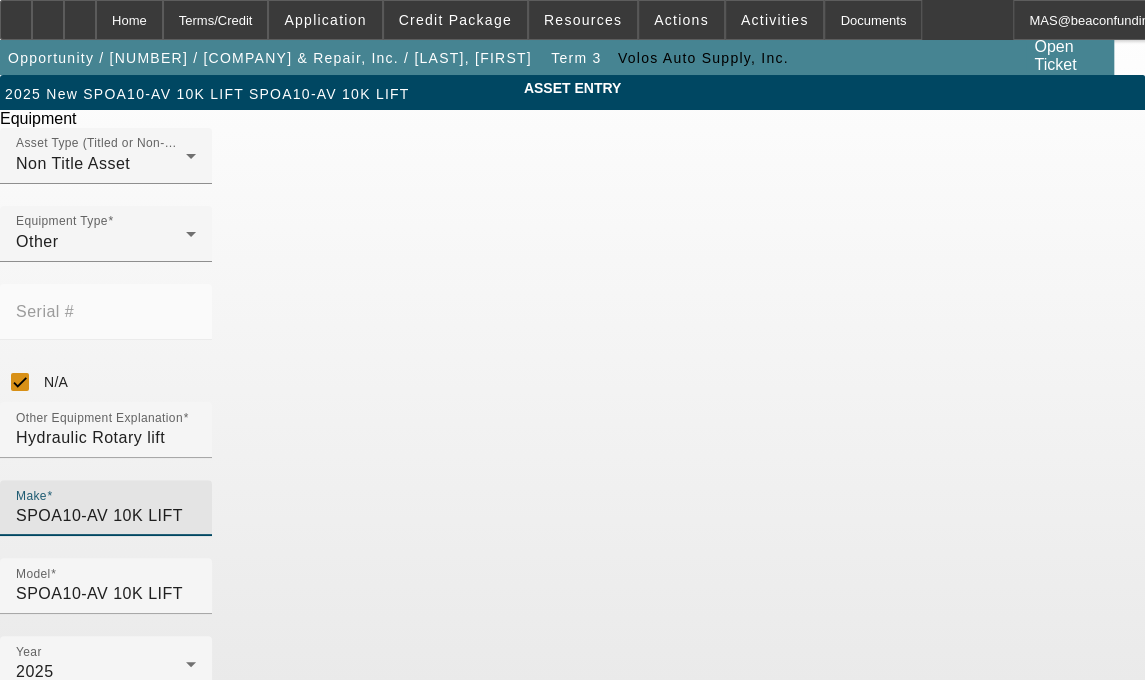 drag, startPoint x: 524, startPoint y: 441, endPoint x: 310, endPoint y: 445, distance: 214.03738 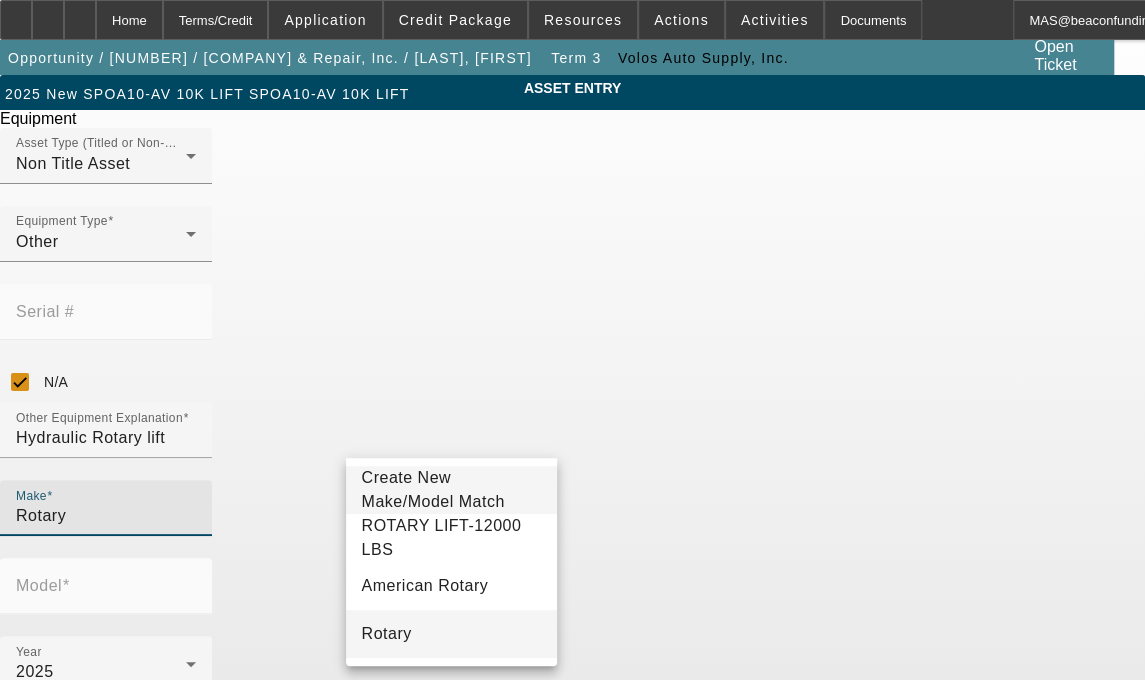 type on "Rotary" 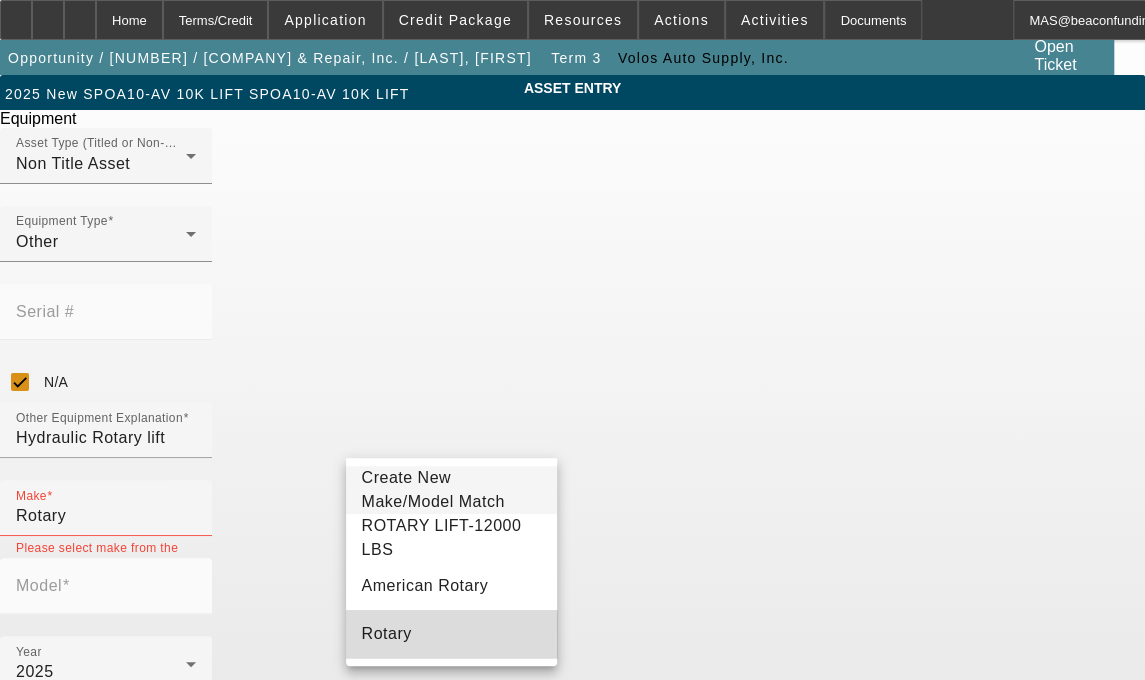 click on "Rotary" at bounding box center (387, 633) 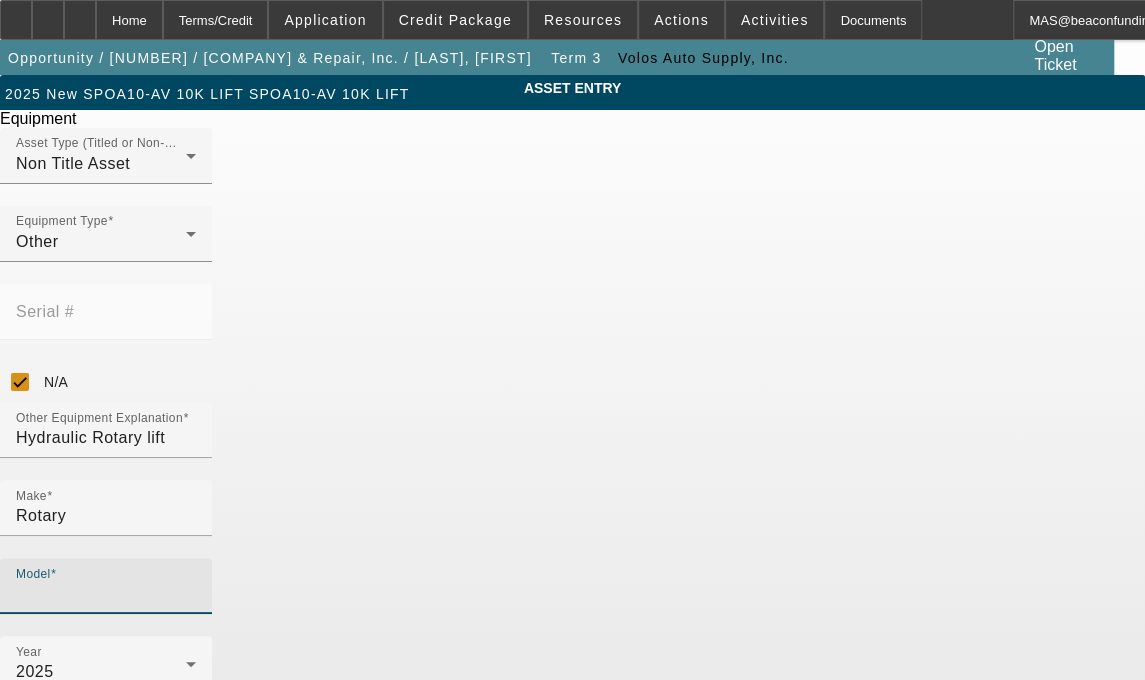 click on "Model" at bounding box center (106, 594) 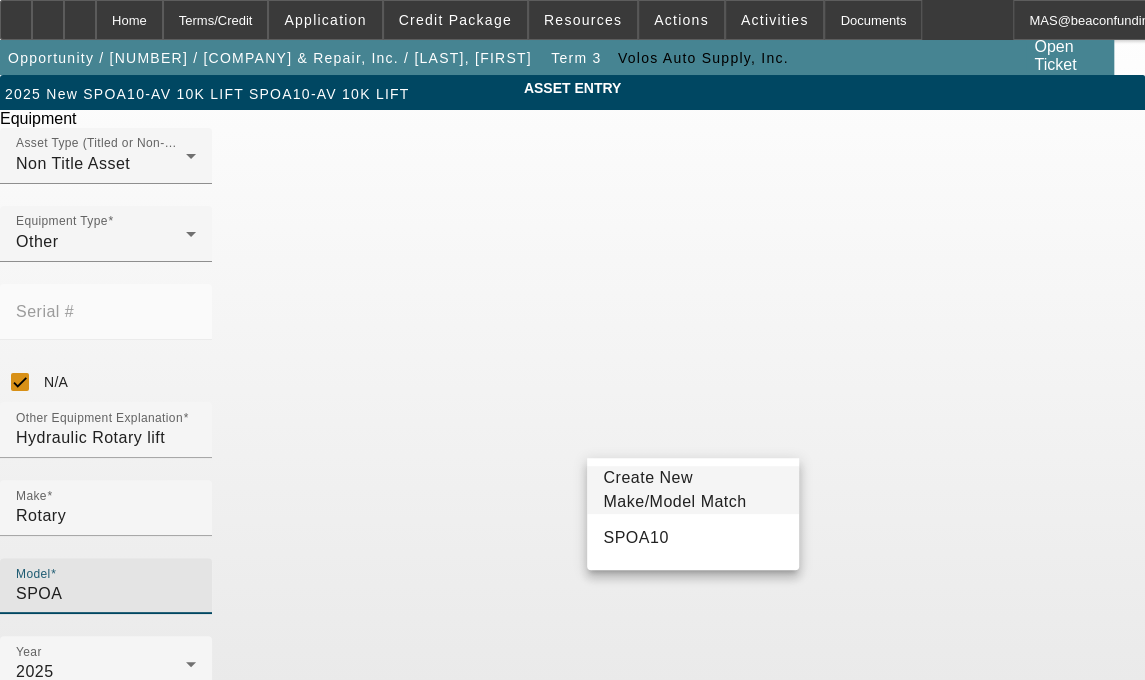 type on "SPOA" 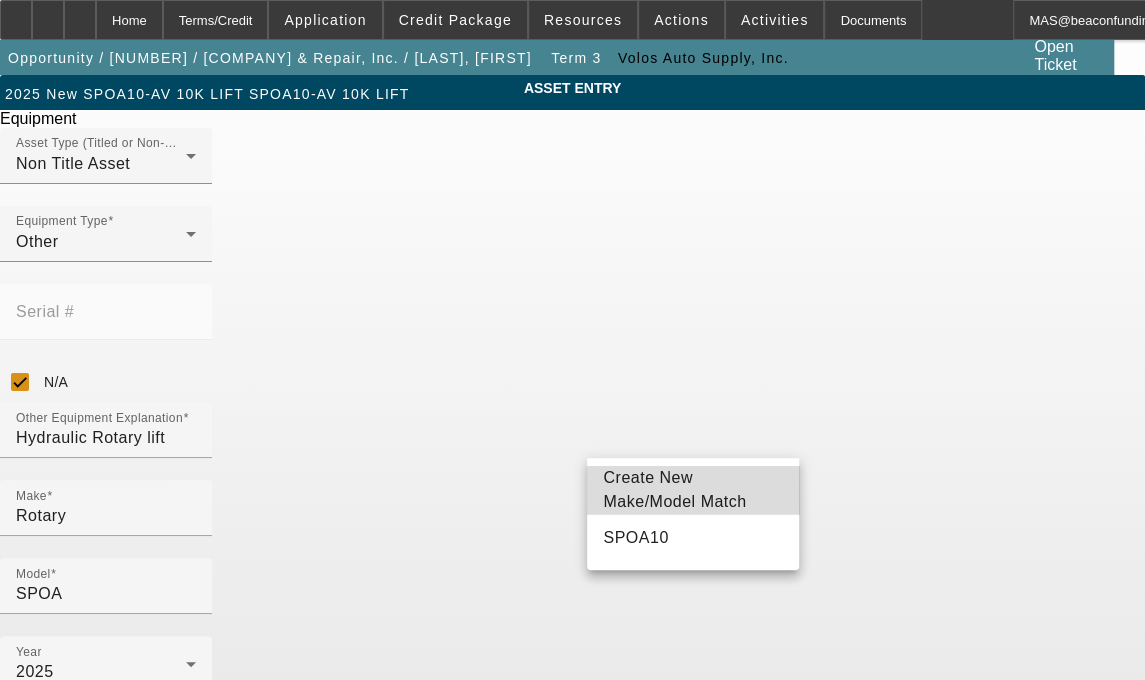 click on "Create New Make/Model Match" at bounding box center (693, 490) 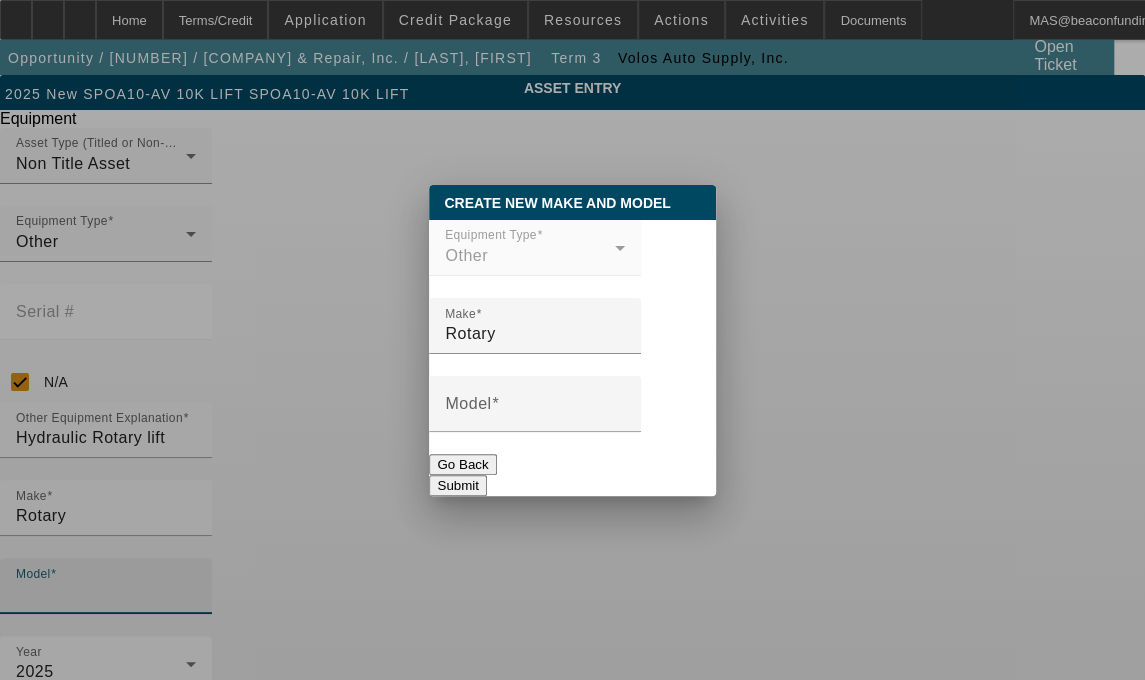 scroll, scrollTop: 0, scrollLeft: 0, axis: both 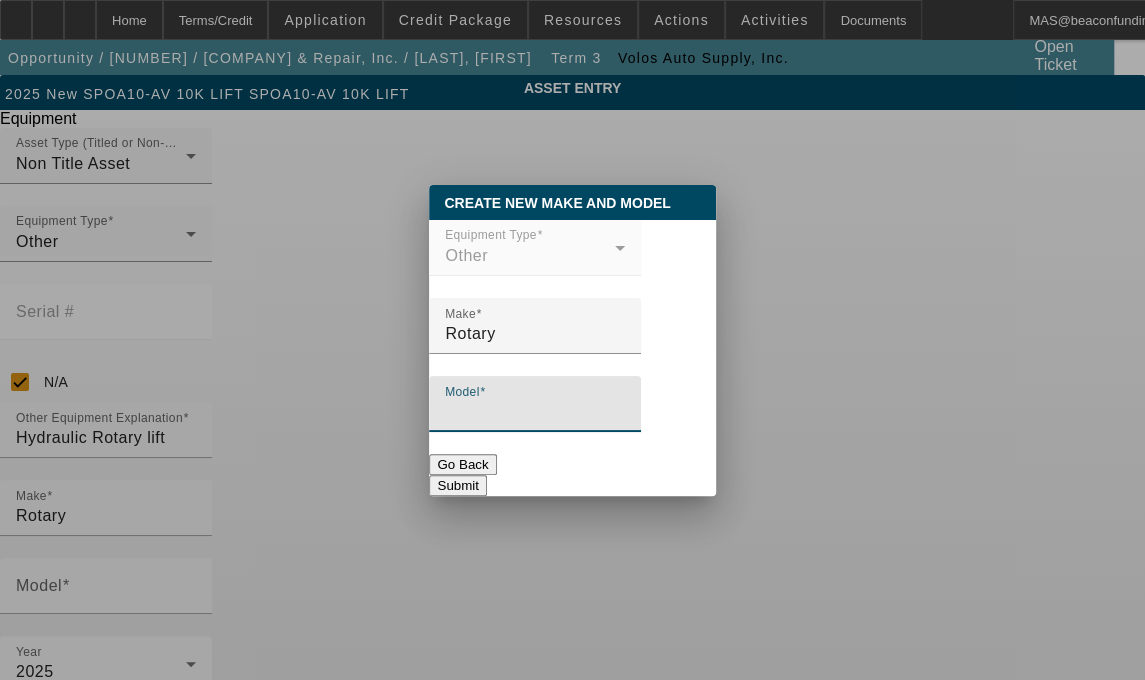 click on "Model" at bounding box center (535, 412) 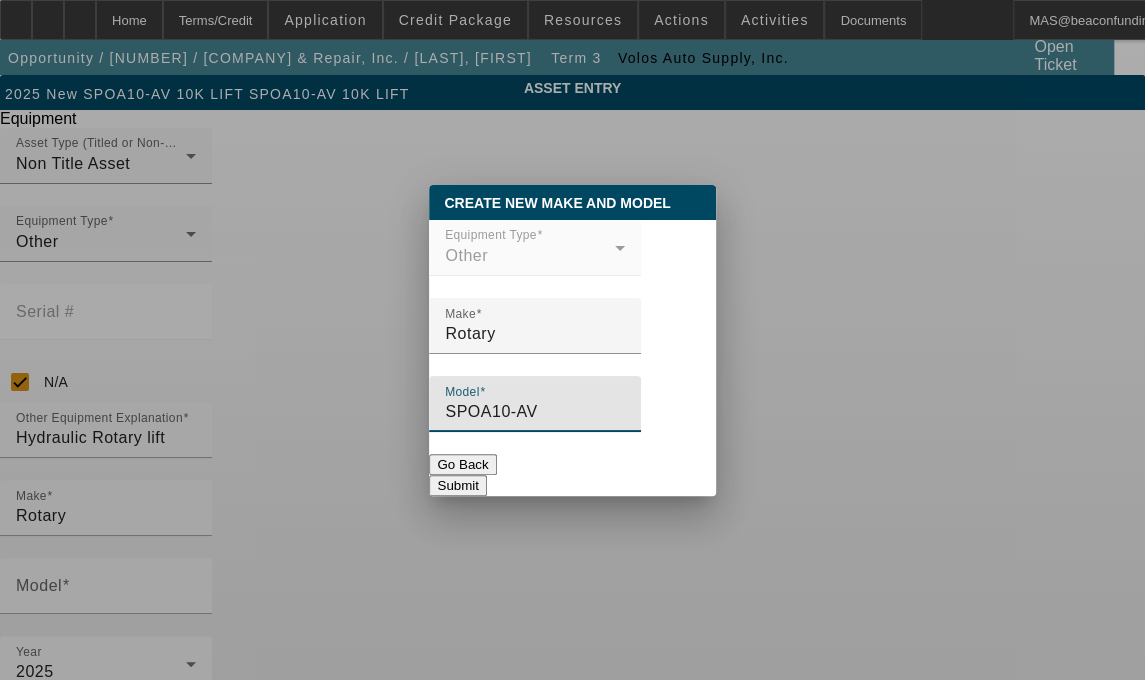 type on "SPOA10-AV" 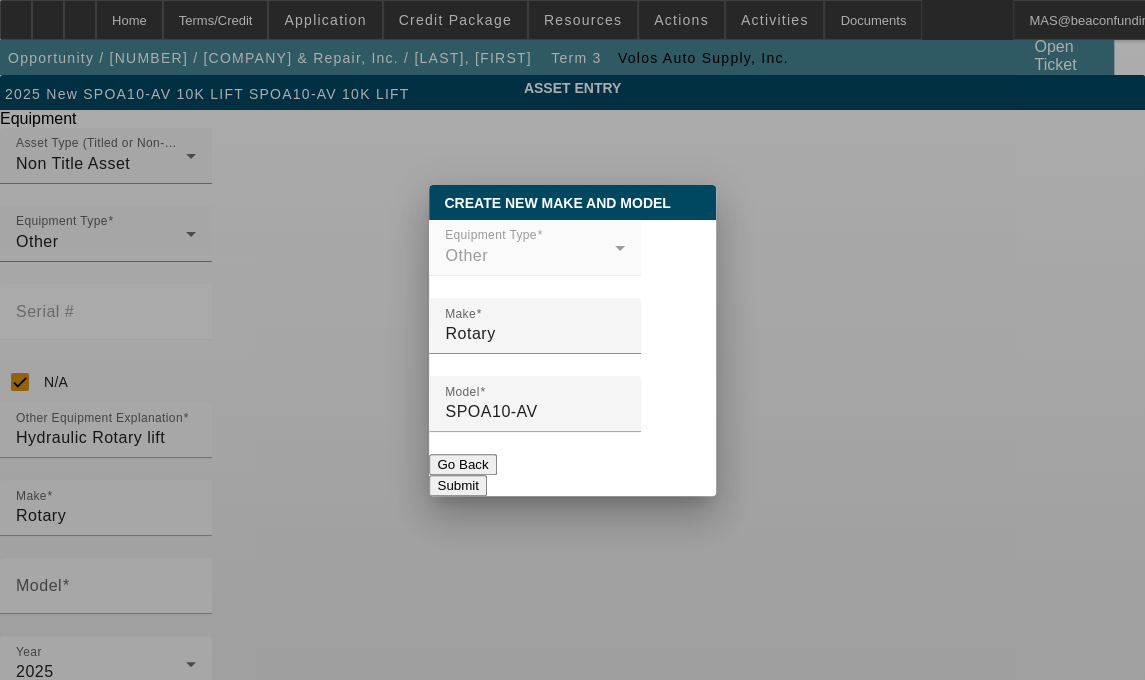 click on "Submit" at bounding box center (457, 485) 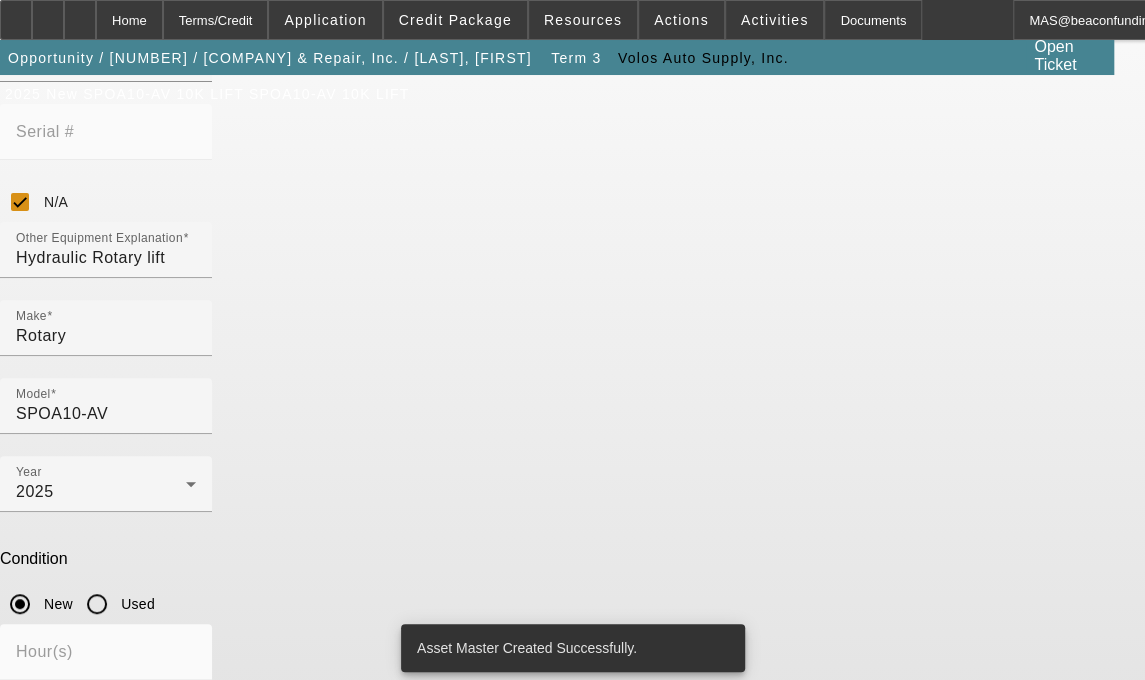 scroll, scrollTop: 186, scrollLeft: 0, axis: vertical 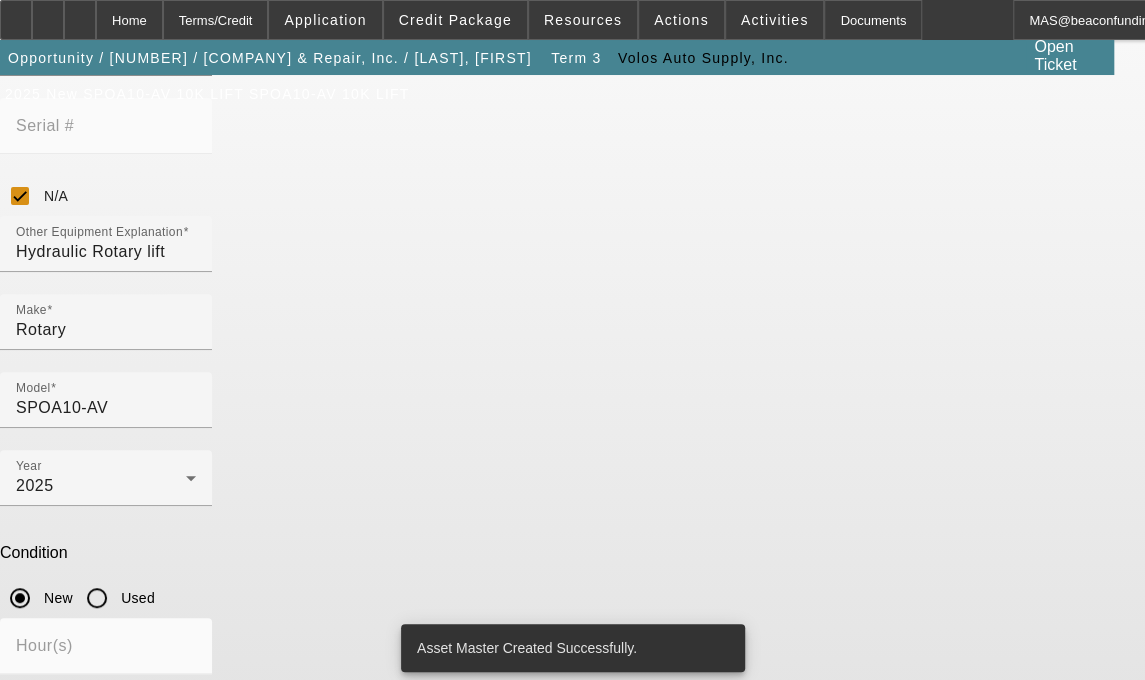 click on "Equipment Description" at bounding box center [101, 763] 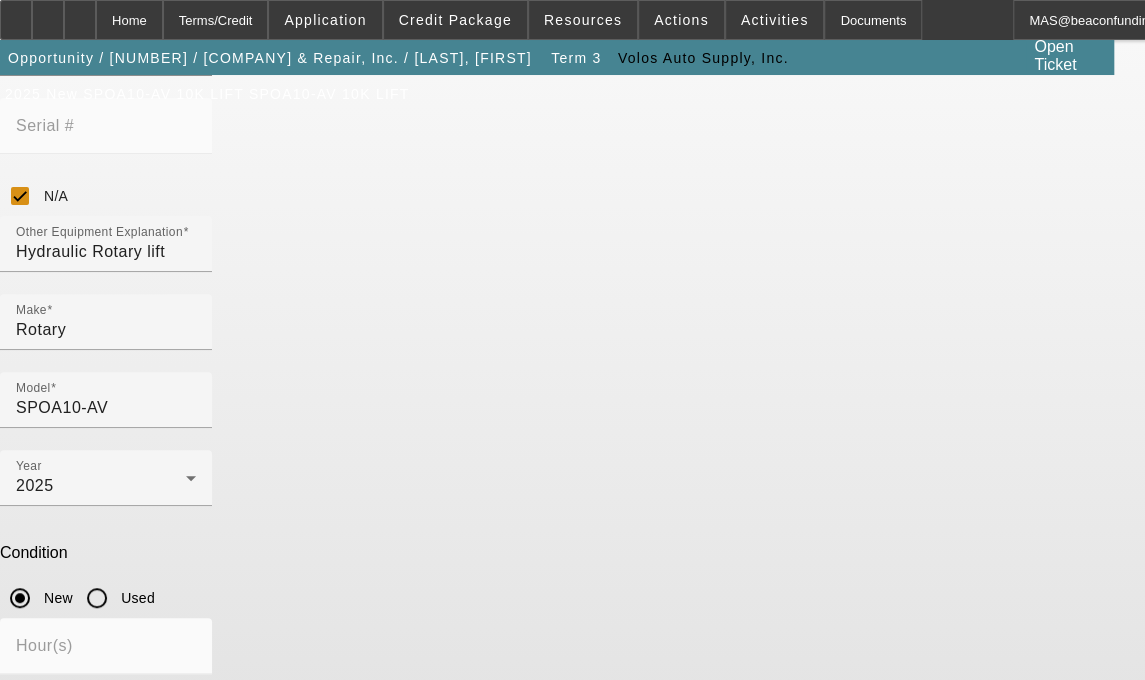 type on "10K Lift includes all options, accessories and attachments" 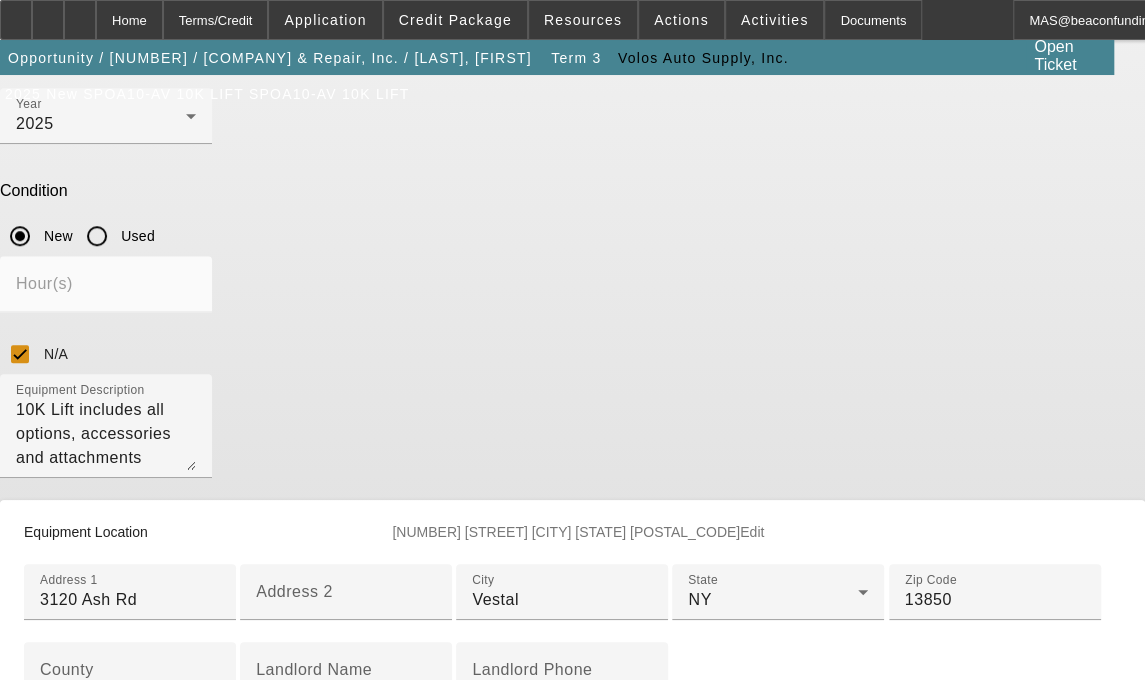 scroll, scrollTop: 564, scrollLeft: 0, axis: vertical 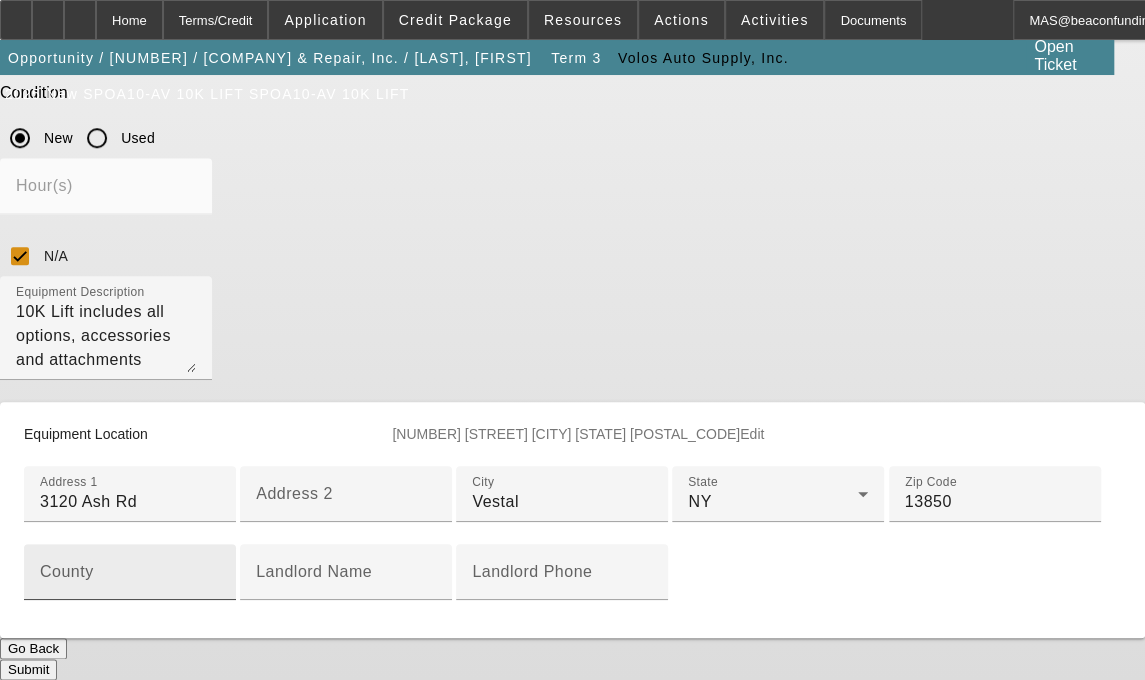 click on "County" at bounding box center (346, 494) 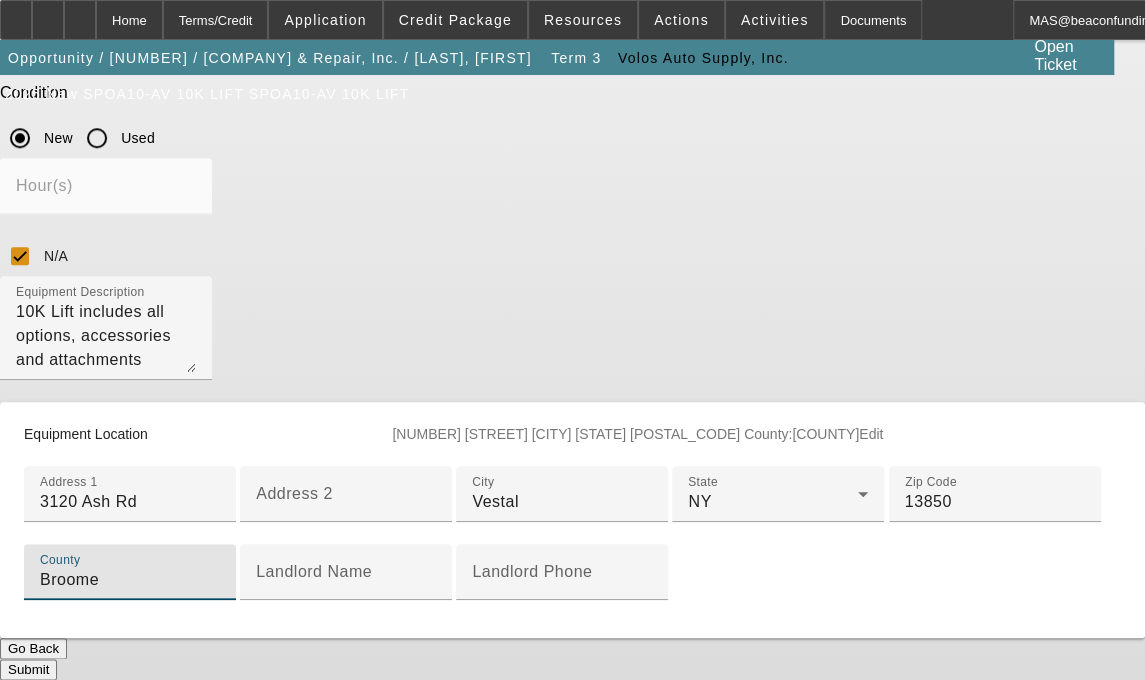 type on "Broome" 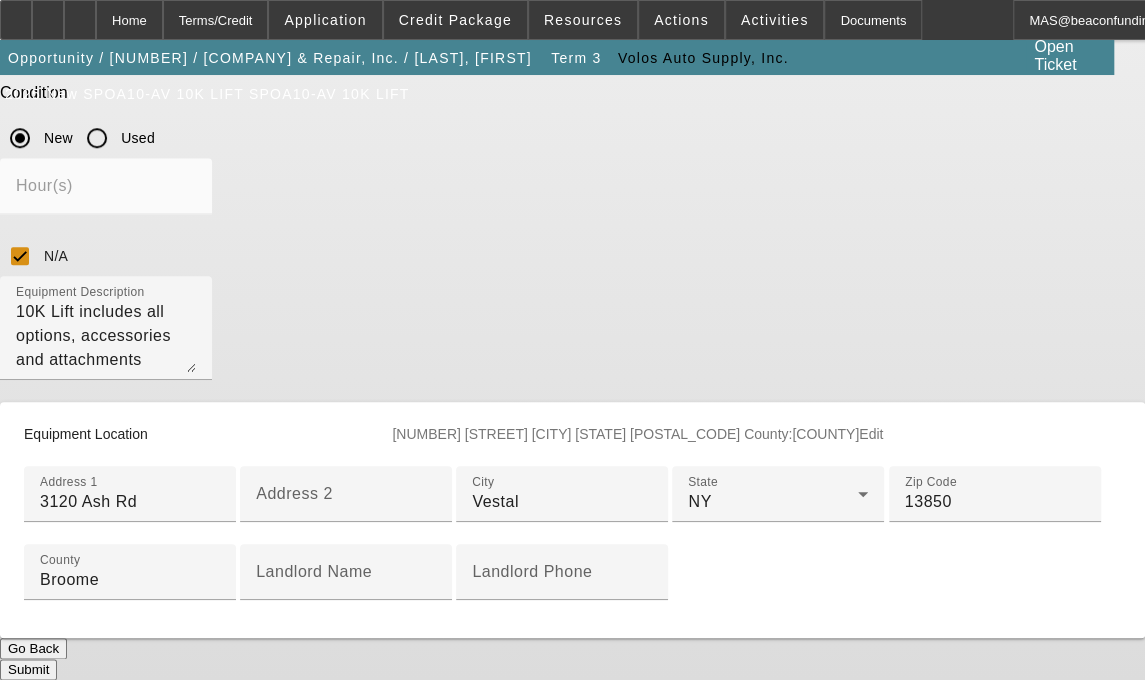 click on "Submit" at bounding box center (28, 669) 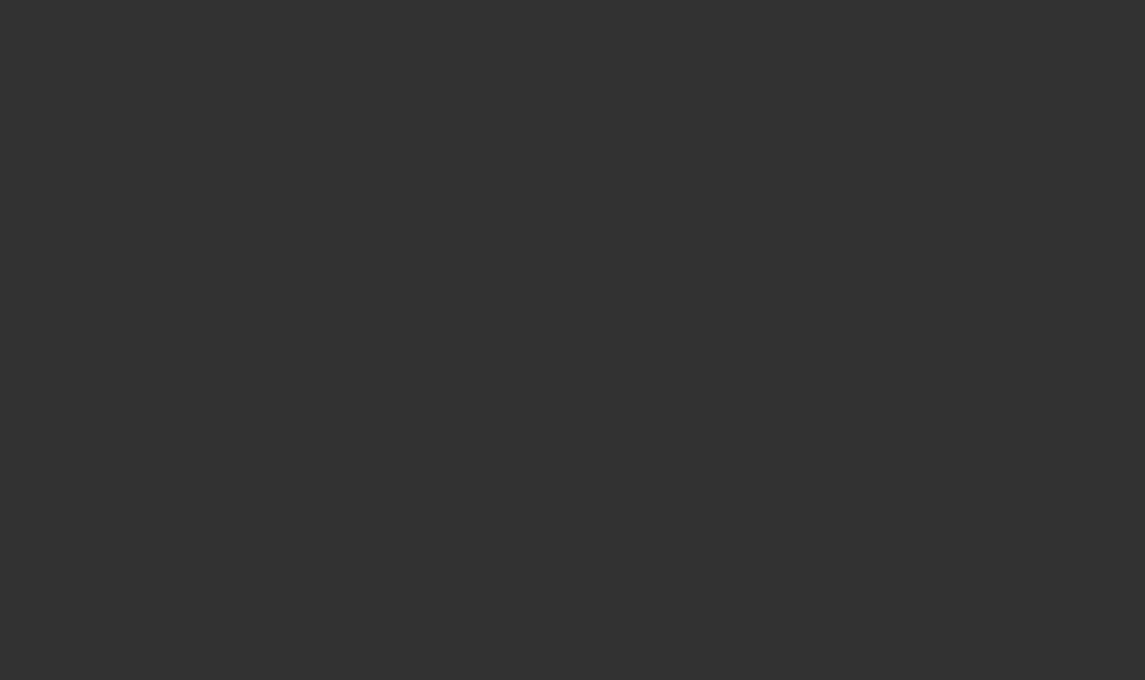 scroll, scrollTop: 0, scrollLeft: 0, axis: both 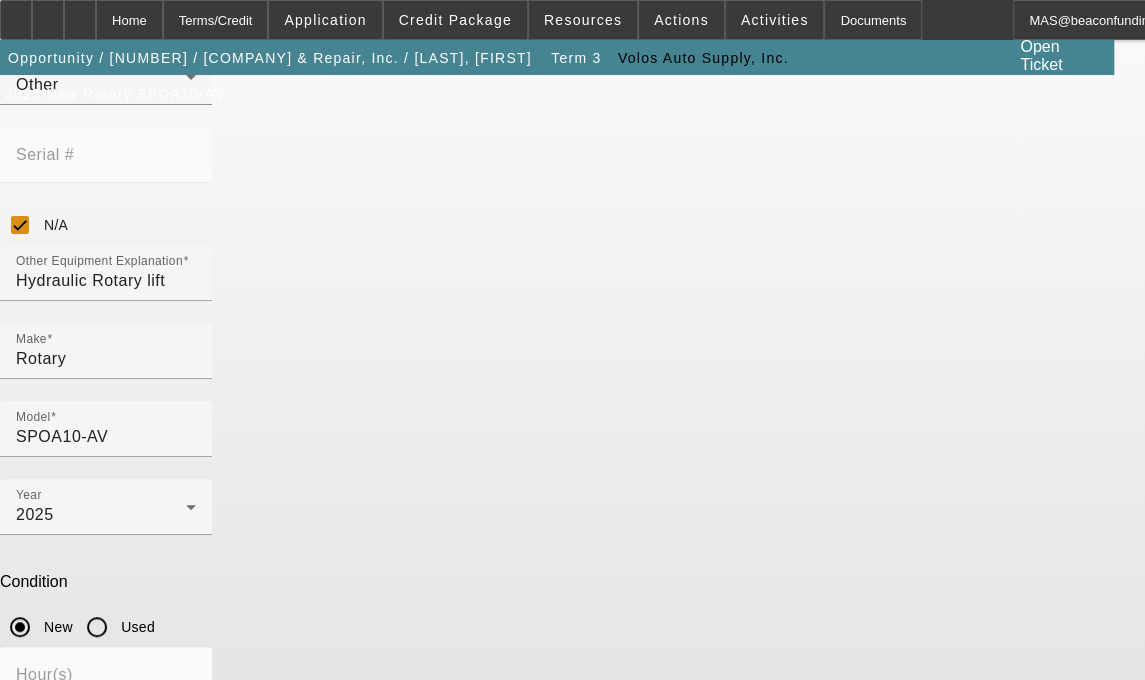 click on "10K Lift includes all options, accessories and attachments" at bounding box center (106, 825) 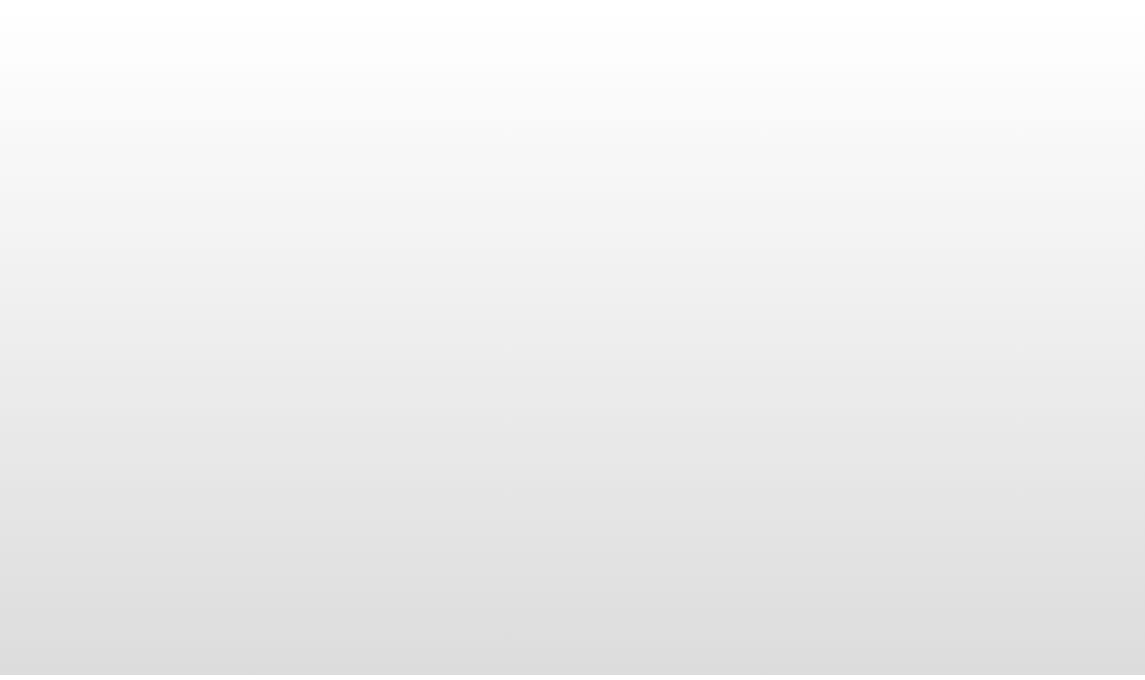 scroll, scrollTop: 0, scrollLeft: 0, axis: both 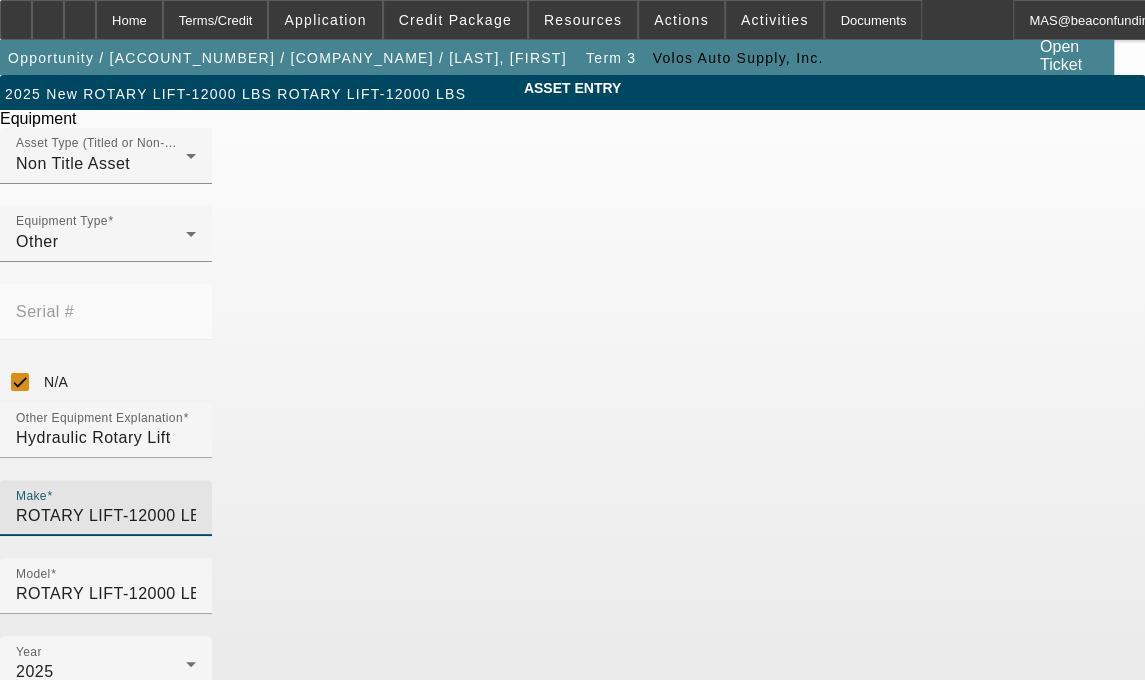 click on "ROTARY LIFT-12000 LBS" at bounding box center [106, 516] 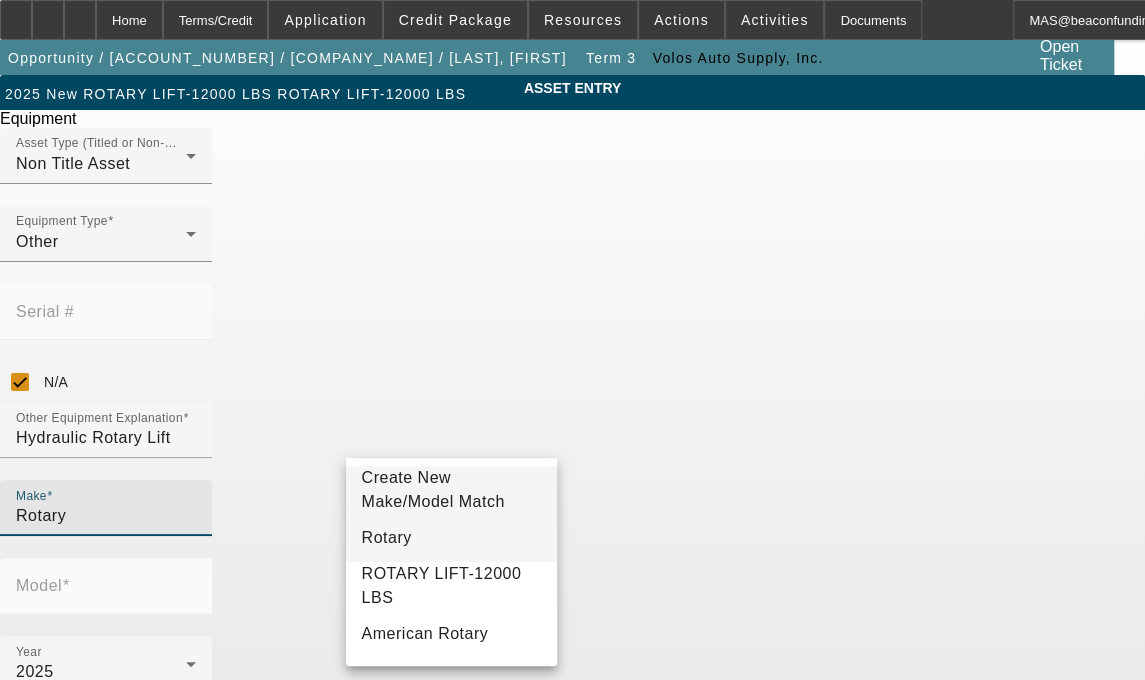 type on "Rotary" 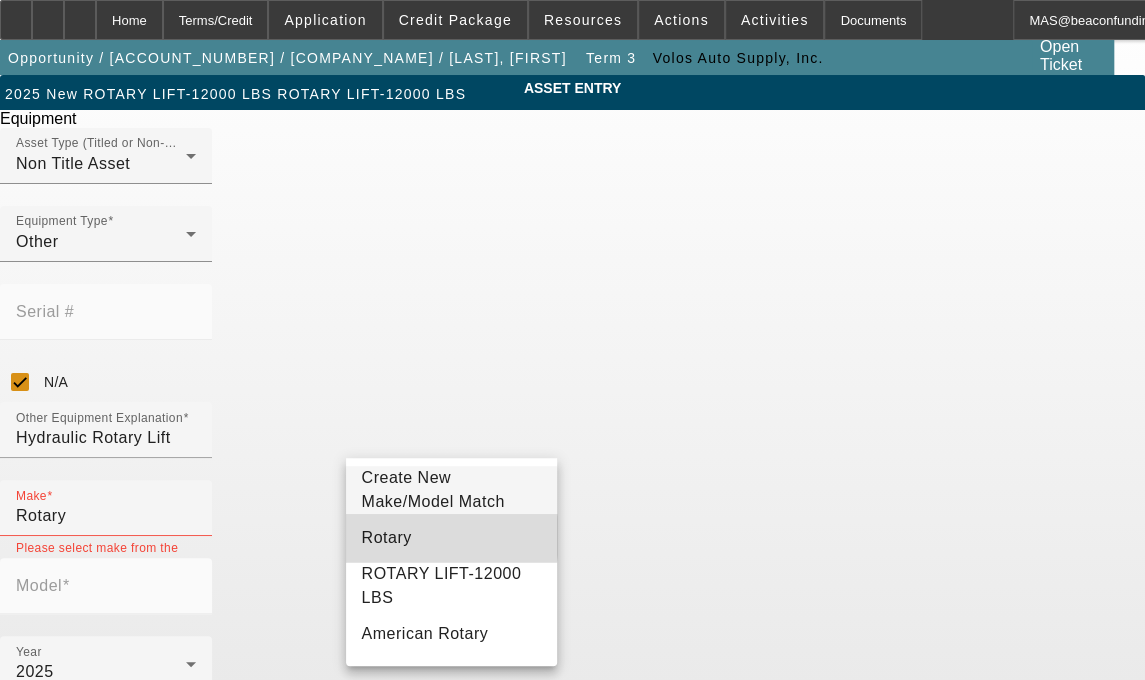 click on "Rotary" at bounding box center (387, 537) 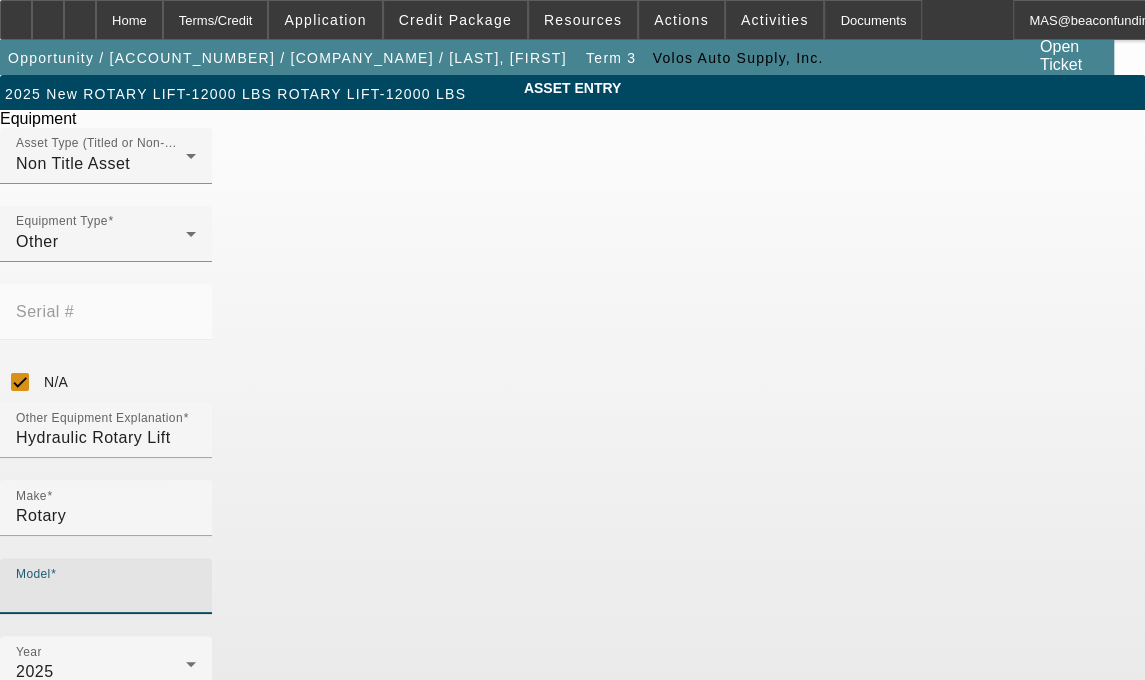 click on "Model" at bounding box center (106, 594) 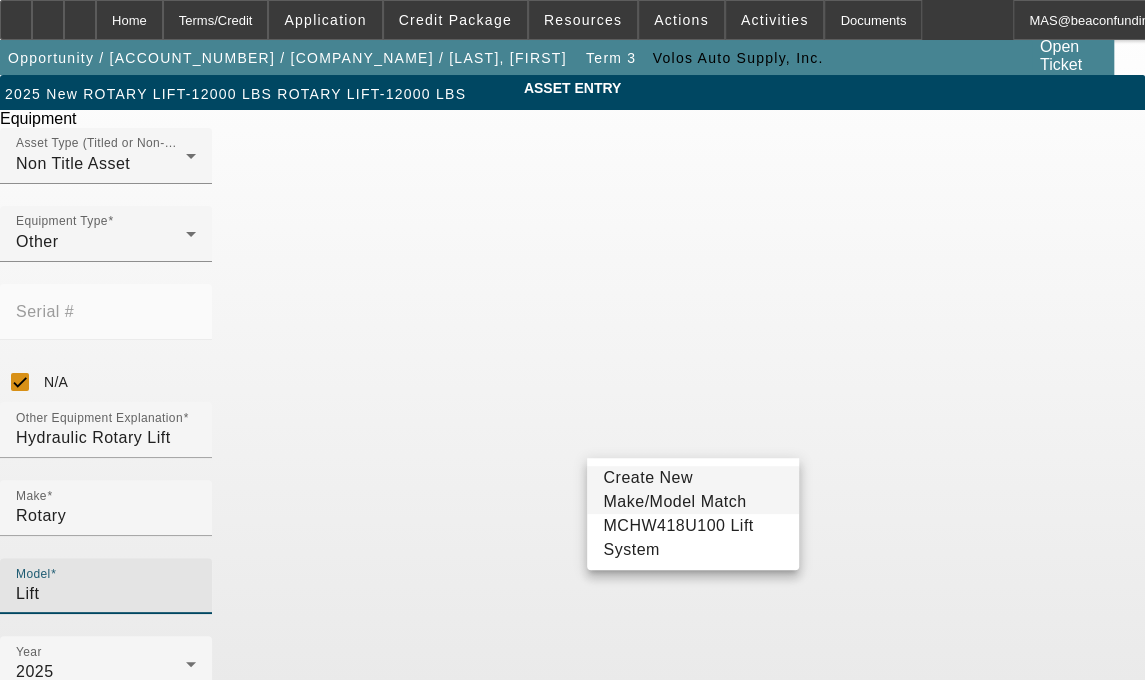 type on "Lift" 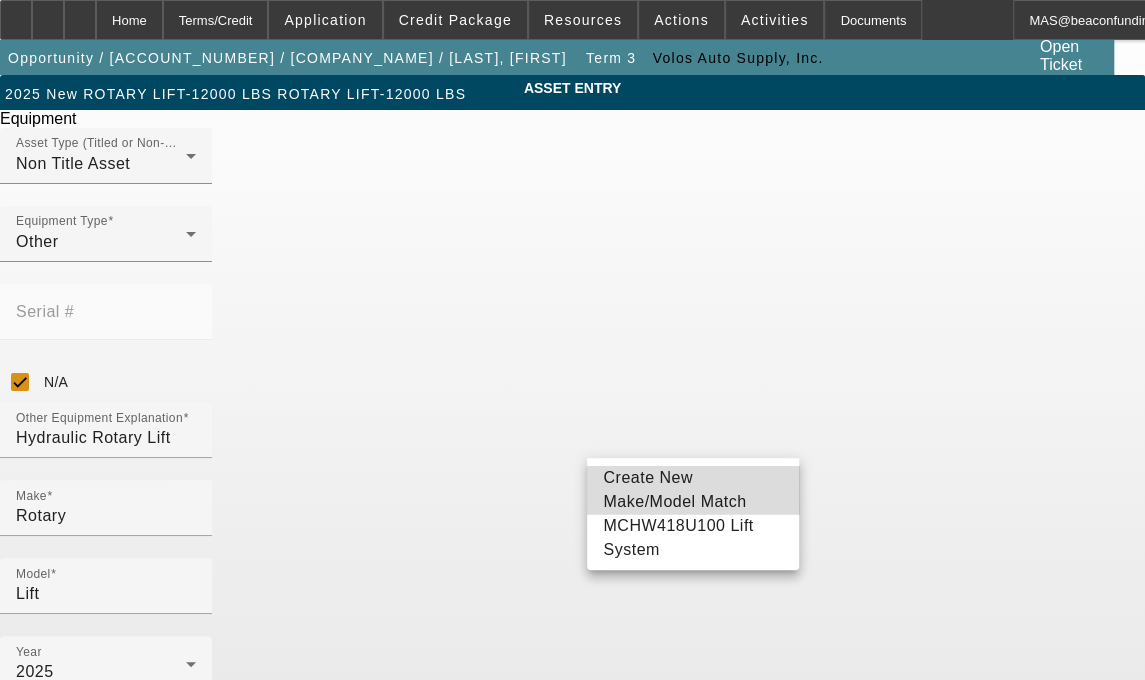 click on "Create New Make/Model Match" at bounding box center (674, 489) 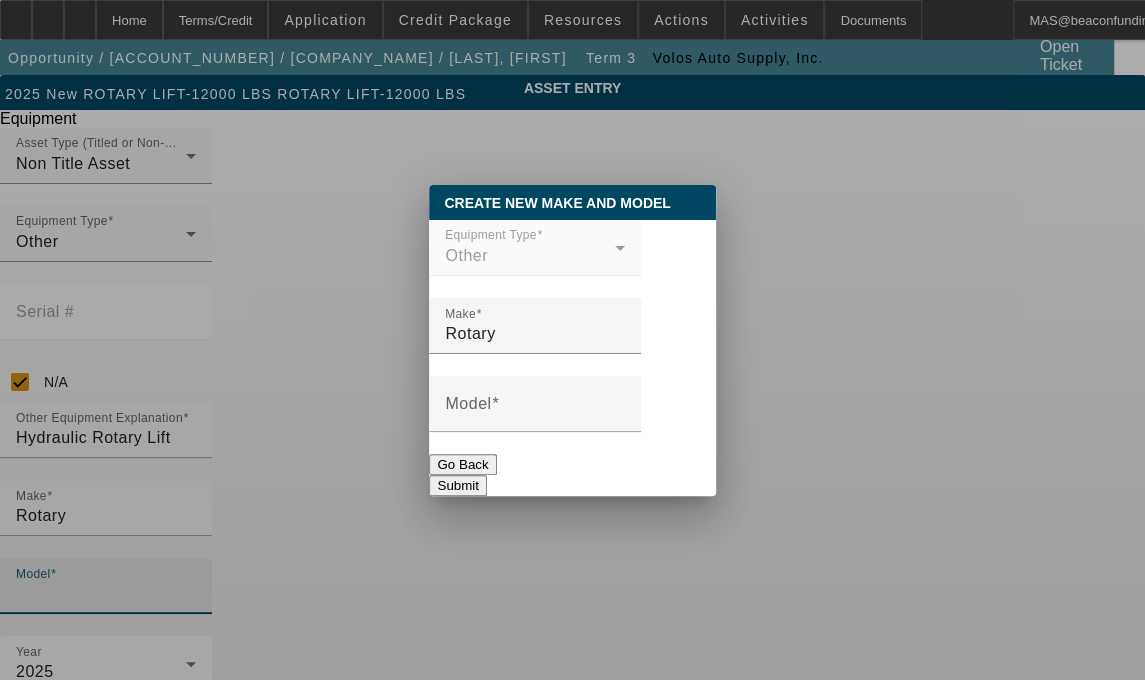 scroll, scrollTop: 0, scrollLeft: 0, axis: both 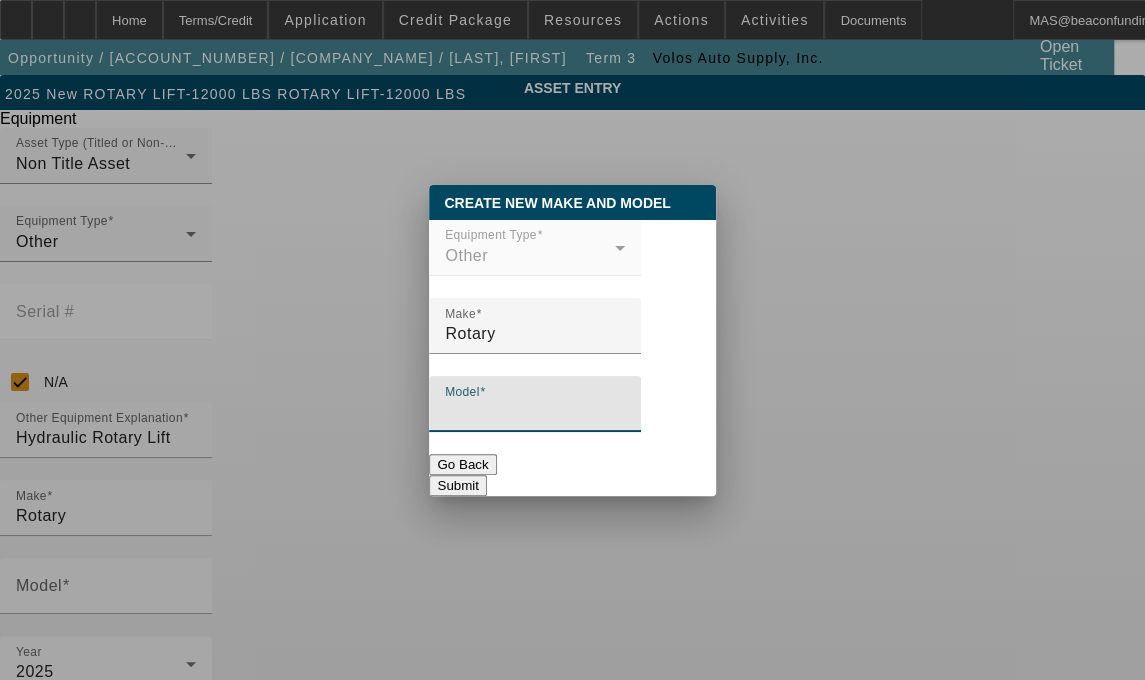 click on "Model" at bounding box center [535, 412] 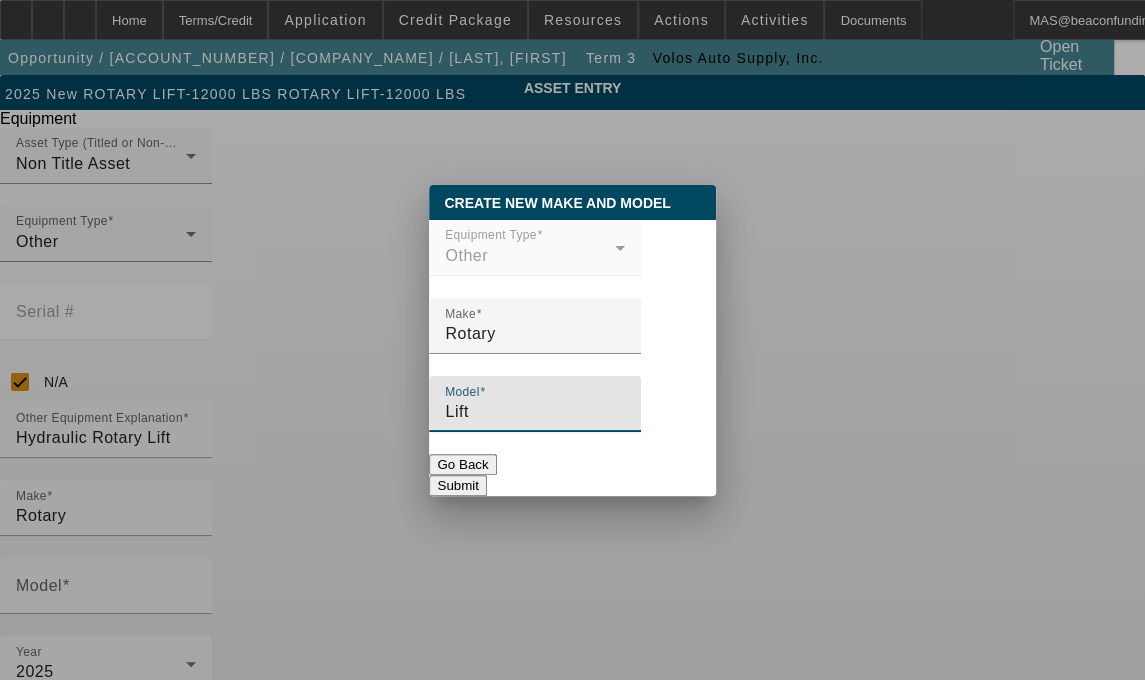 type on "Lift" 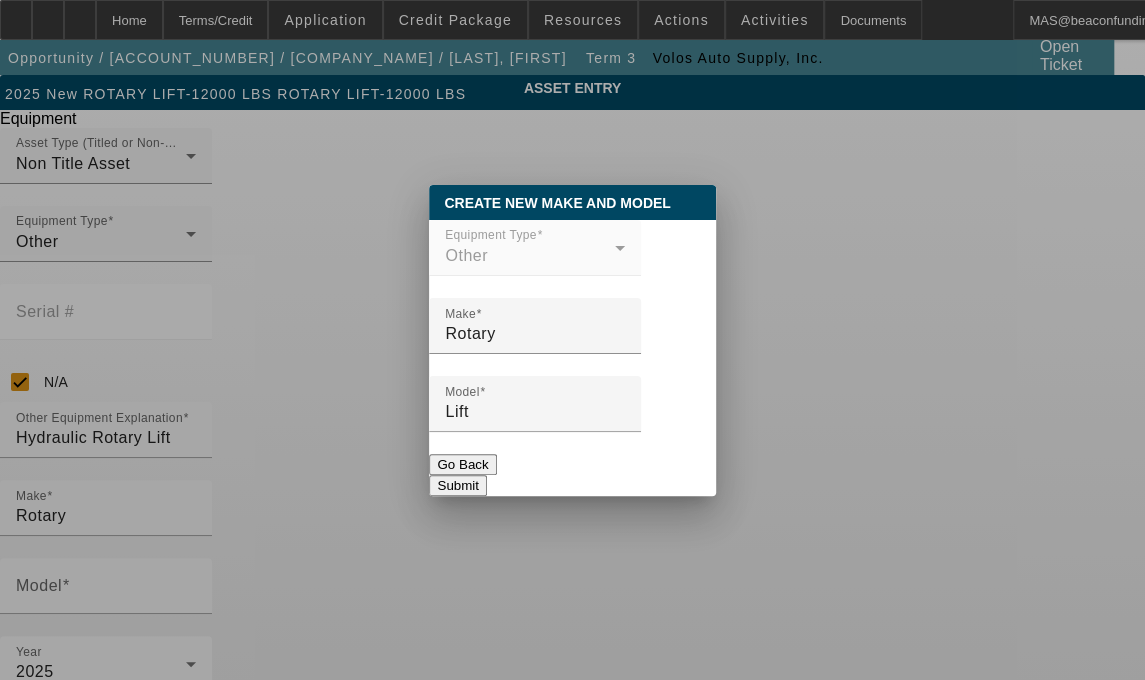 click on "Submit" at bounding box center [457, 485] 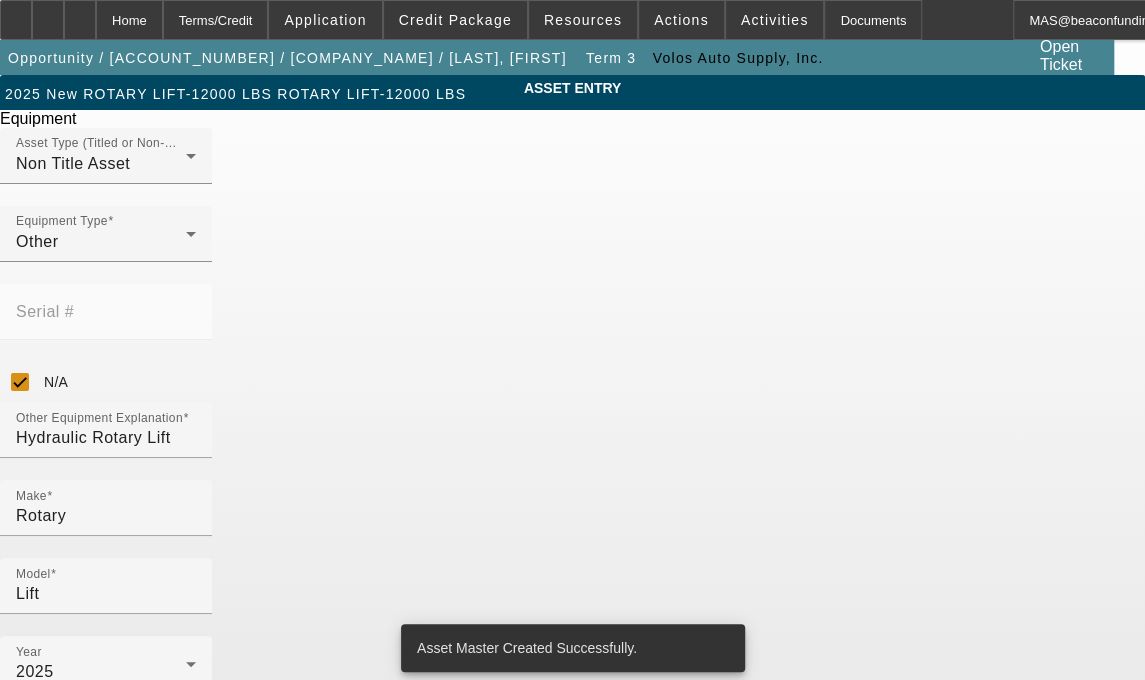 click on "Hour(s)" at bounding box center (44, 831) 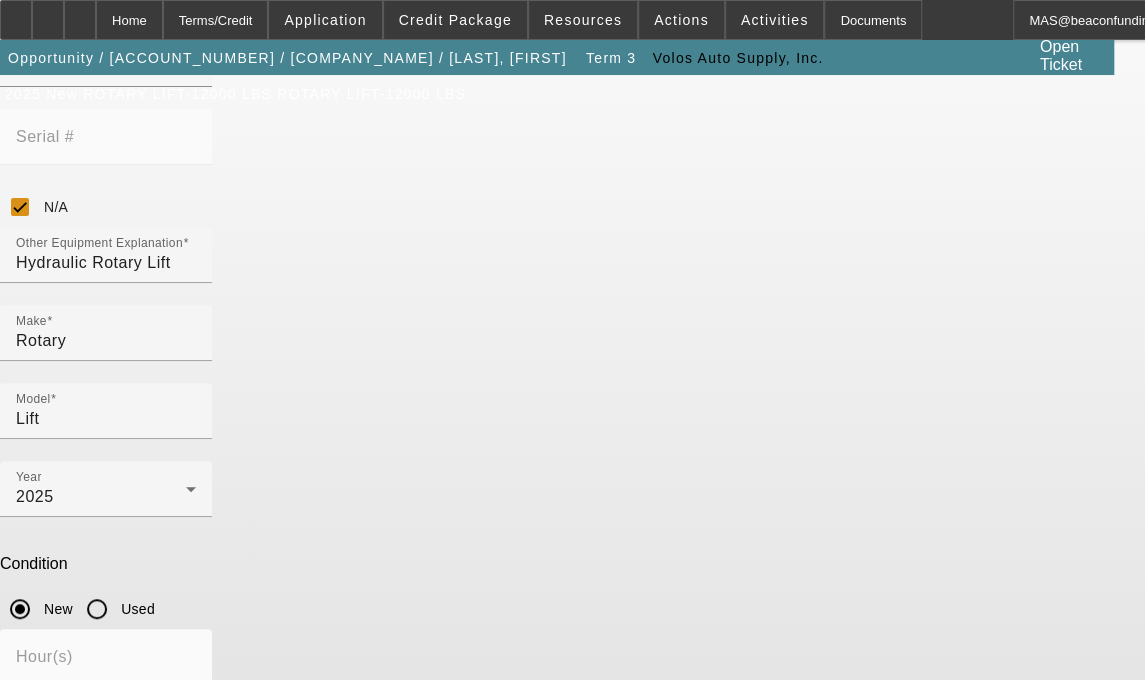 scroll, scrollTop: 178, scrollLeft: 0, axis: vertical 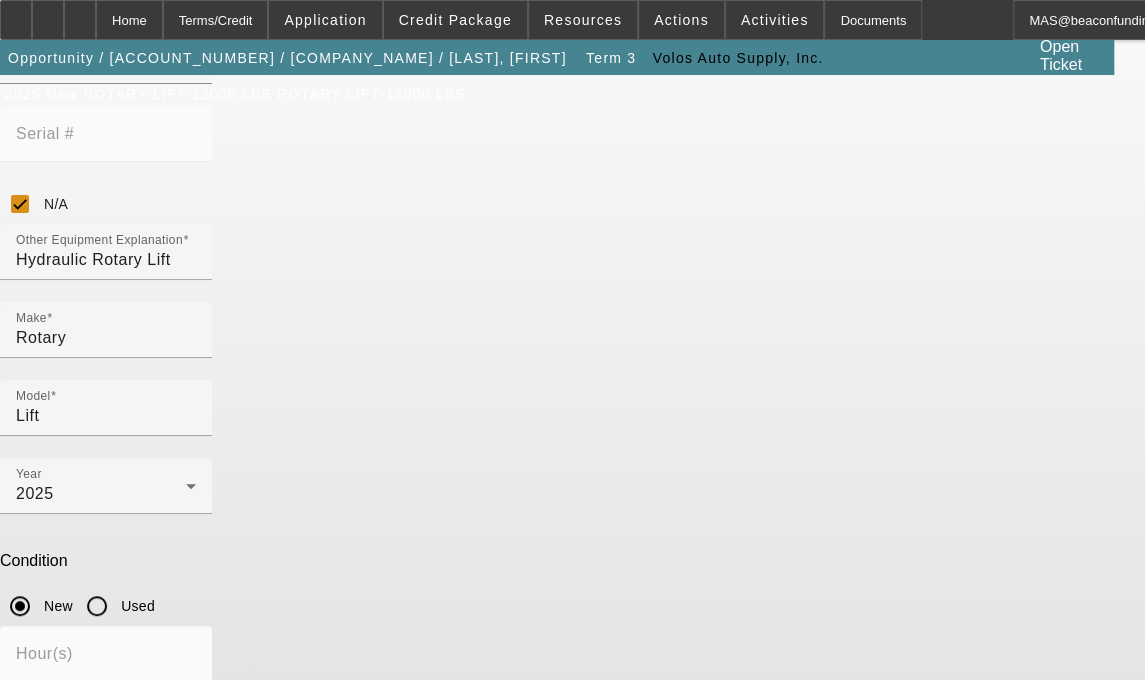 click on "Equipment Description" at bounding box center (101, 771) 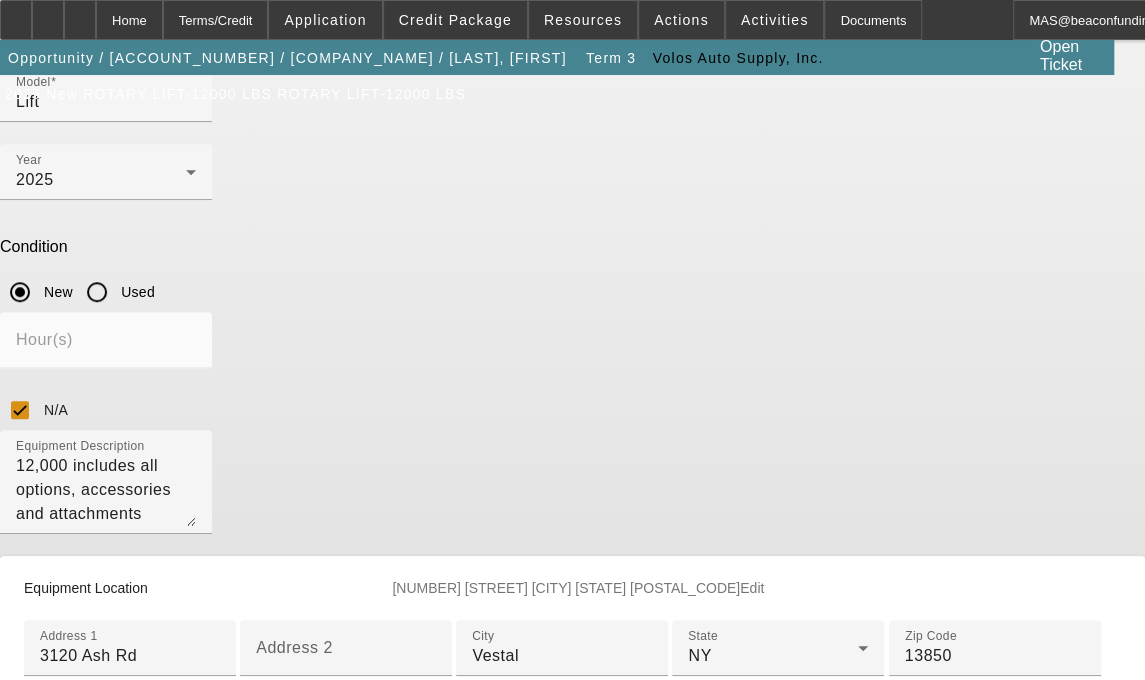 scroll, scrollTop: 572, scrollLeft: 0, axis: vertical 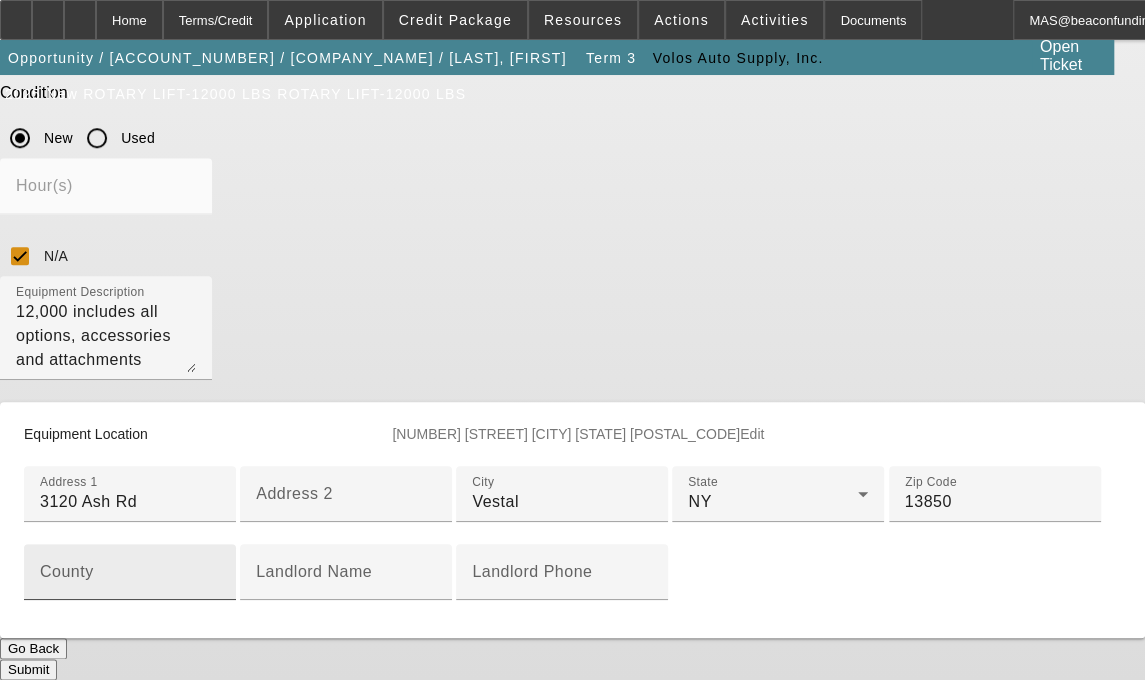 click on "County" at bounding box center (130, 580) 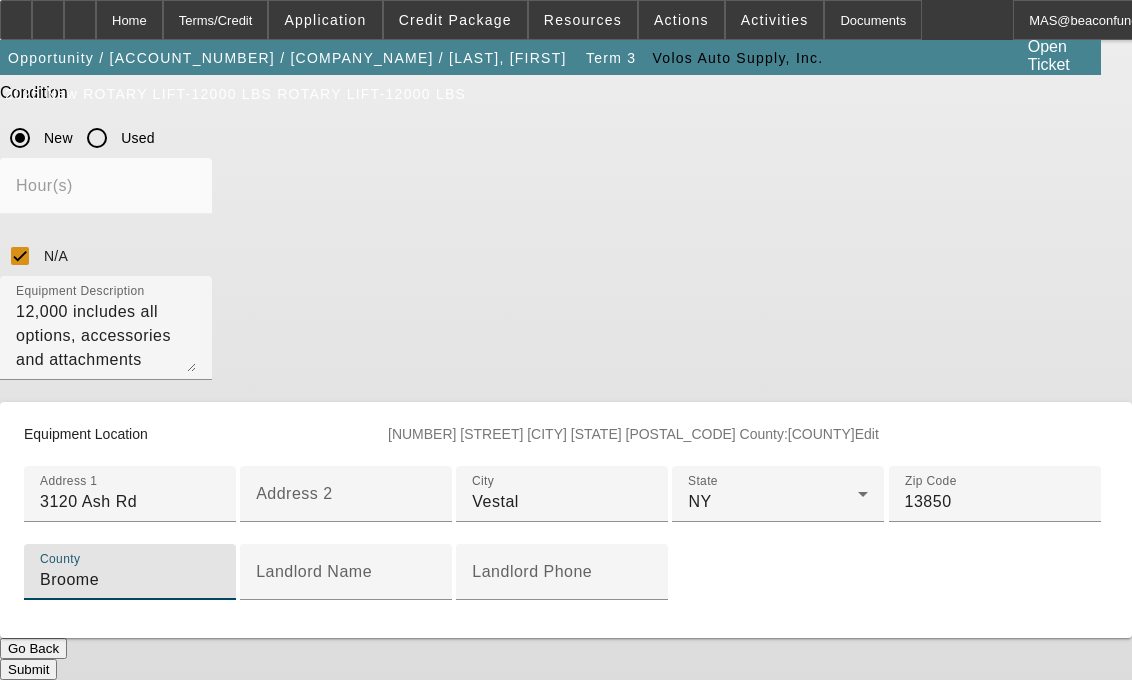 scroll, scrollTop: 914, scrollLeft: 0, axis: vertical 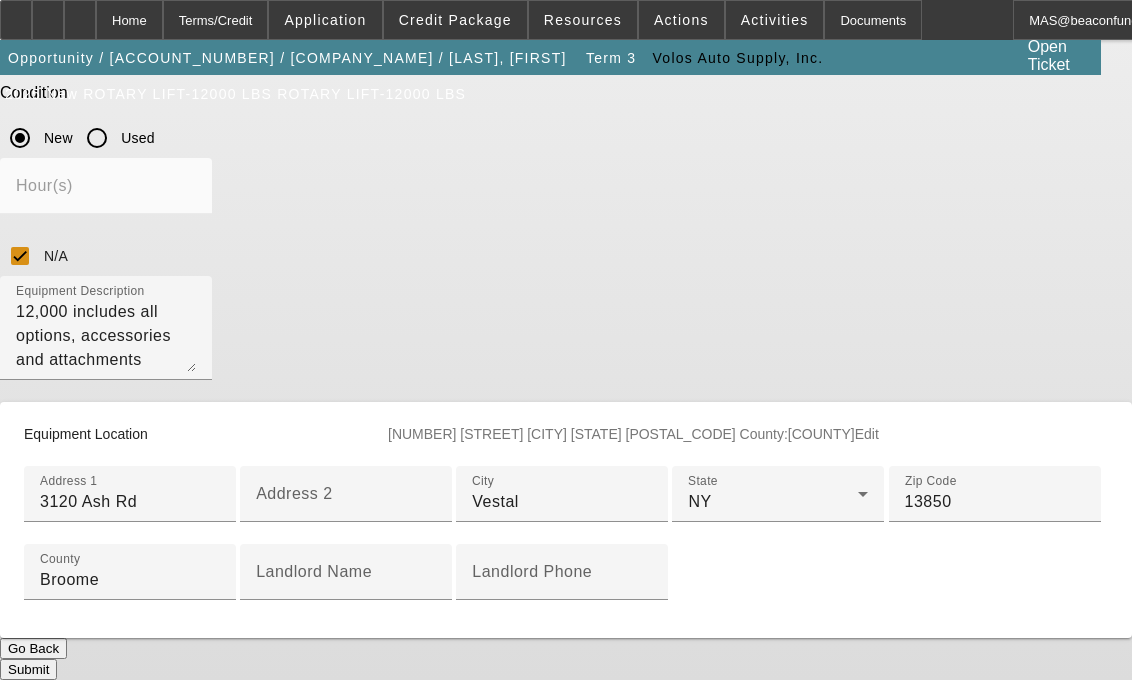 click on "Submit" at bounding box center [28, 669] 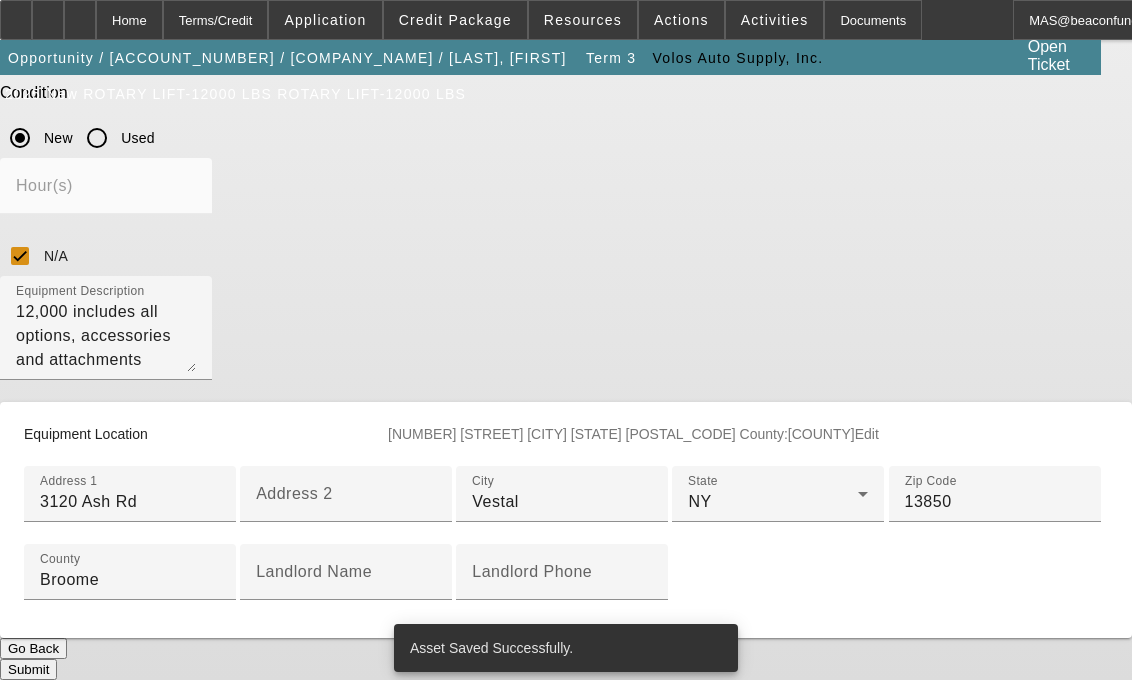 scroll, scrollTop: 0, scrollLeft: 0, axis: both 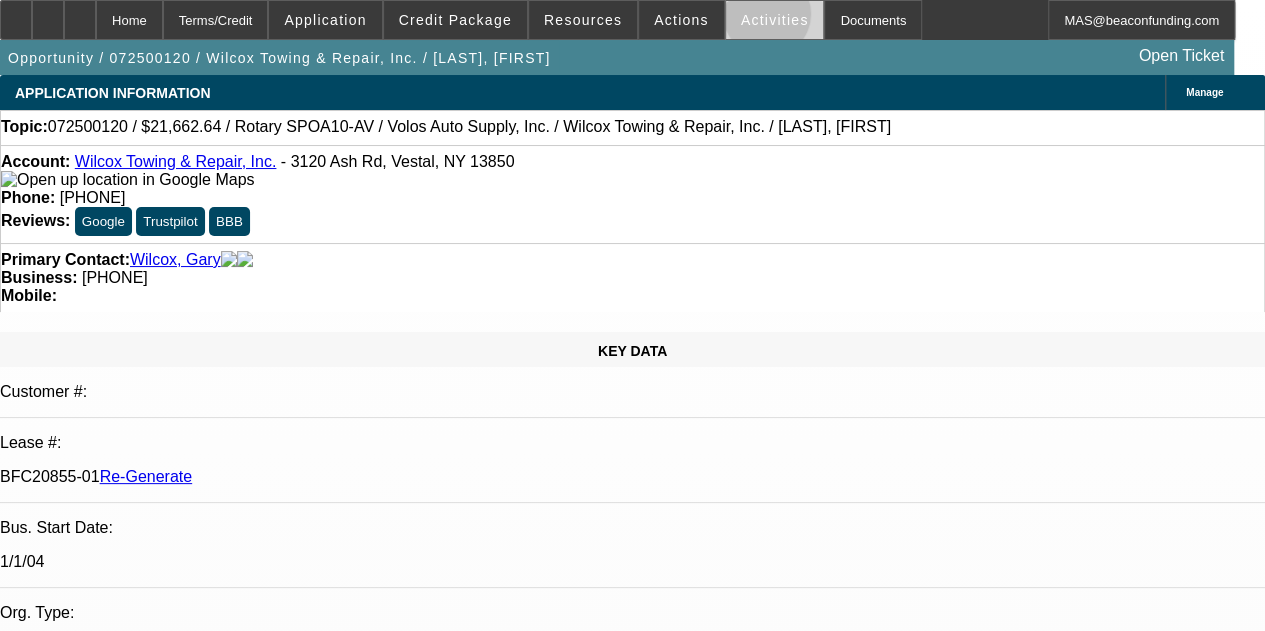 click on "Activities" at bounding box center [775, 20] 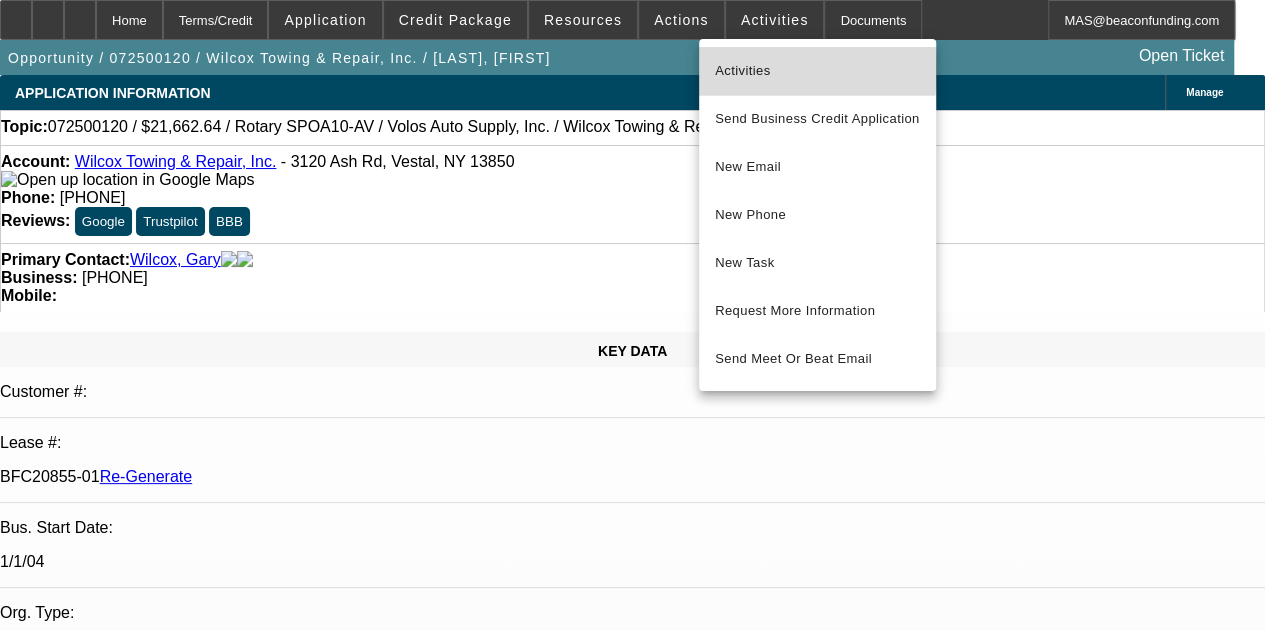 click on "Activities" at bounding box center (817, 71) 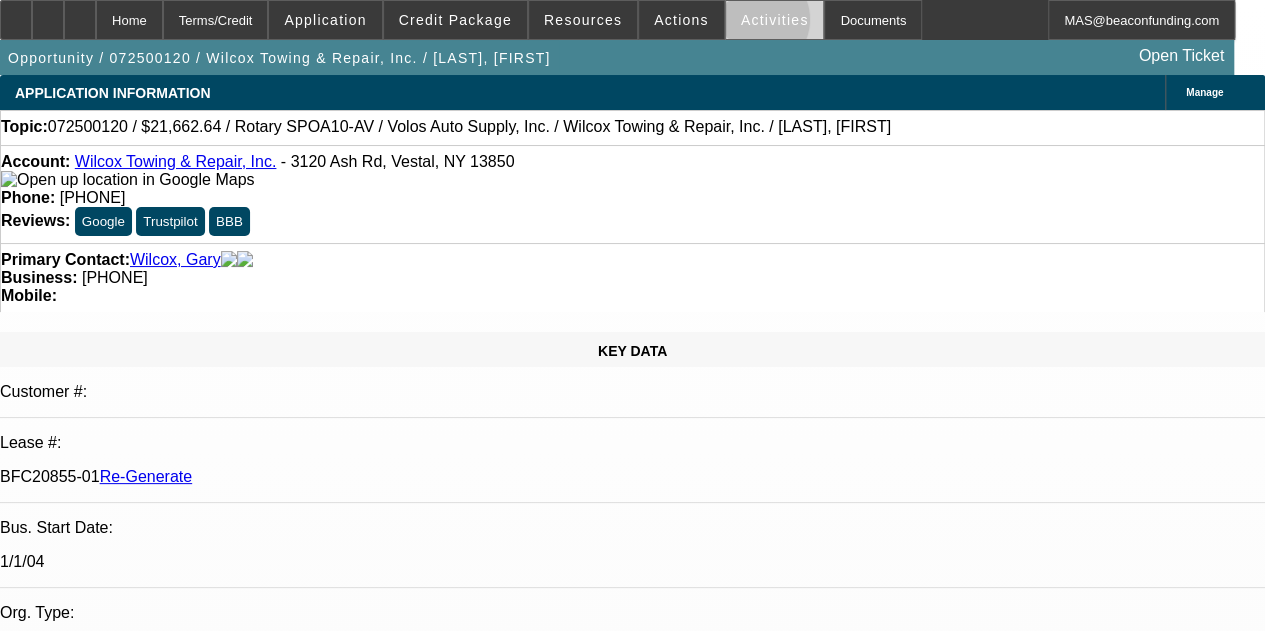 click on "Activities" at bounding box center [775, 20] 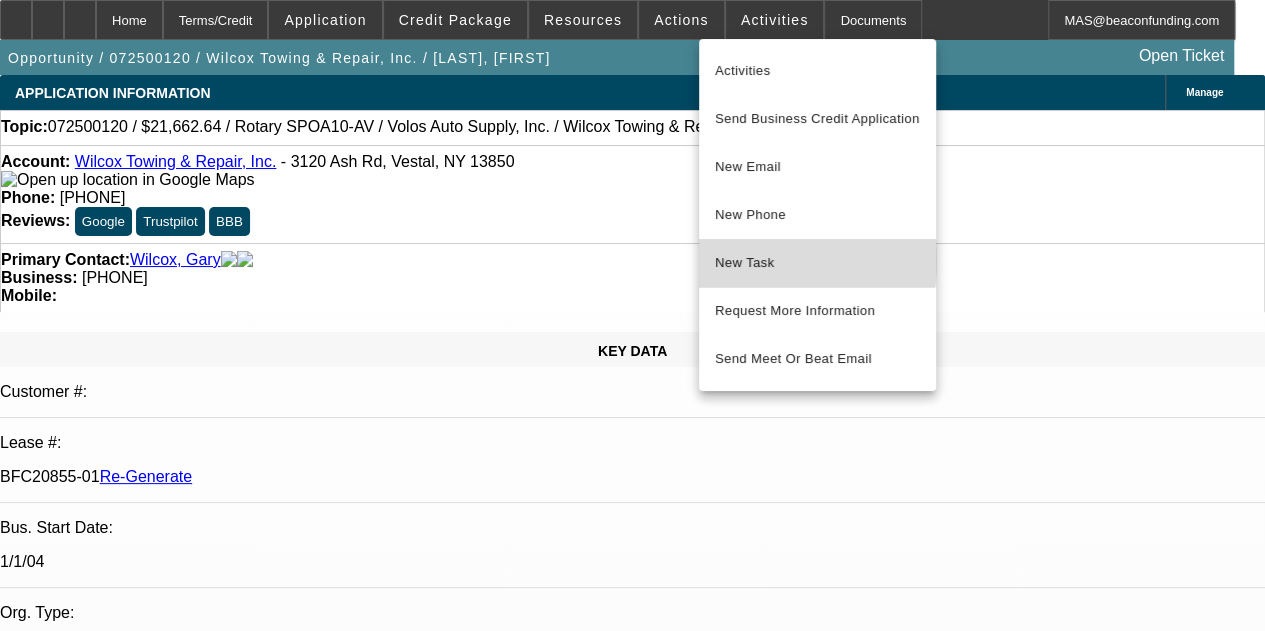 click on "New Task" at bounding box center (817, 263) 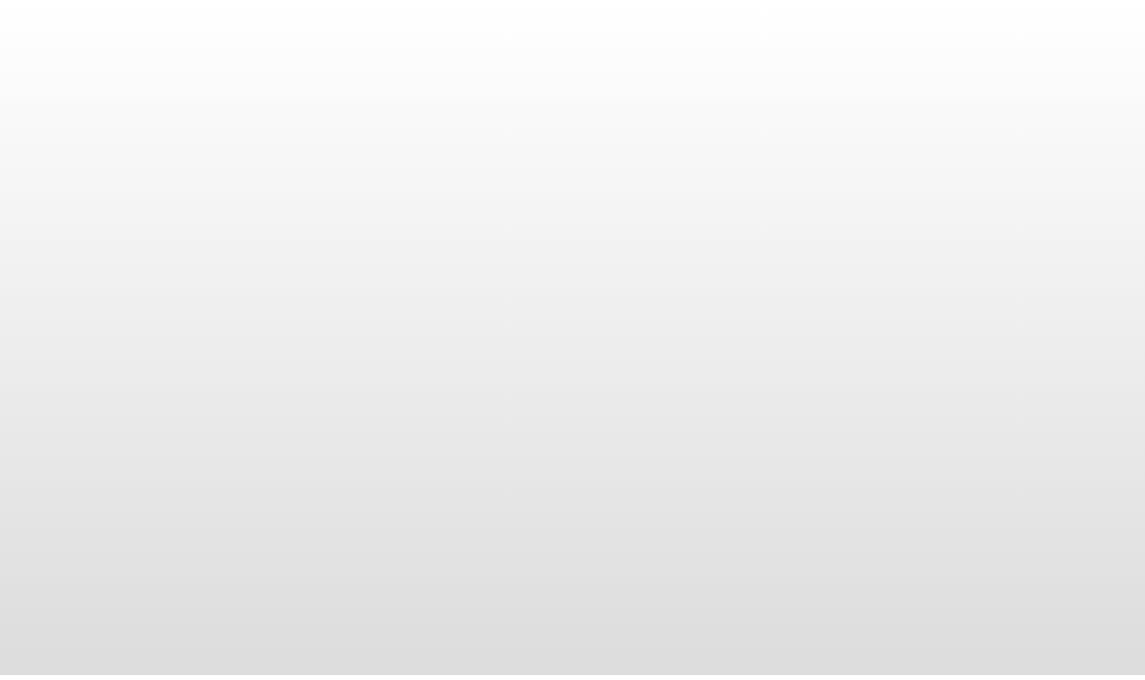 scroll, scrollTop: 0, scrollLeft: 0, axis: both 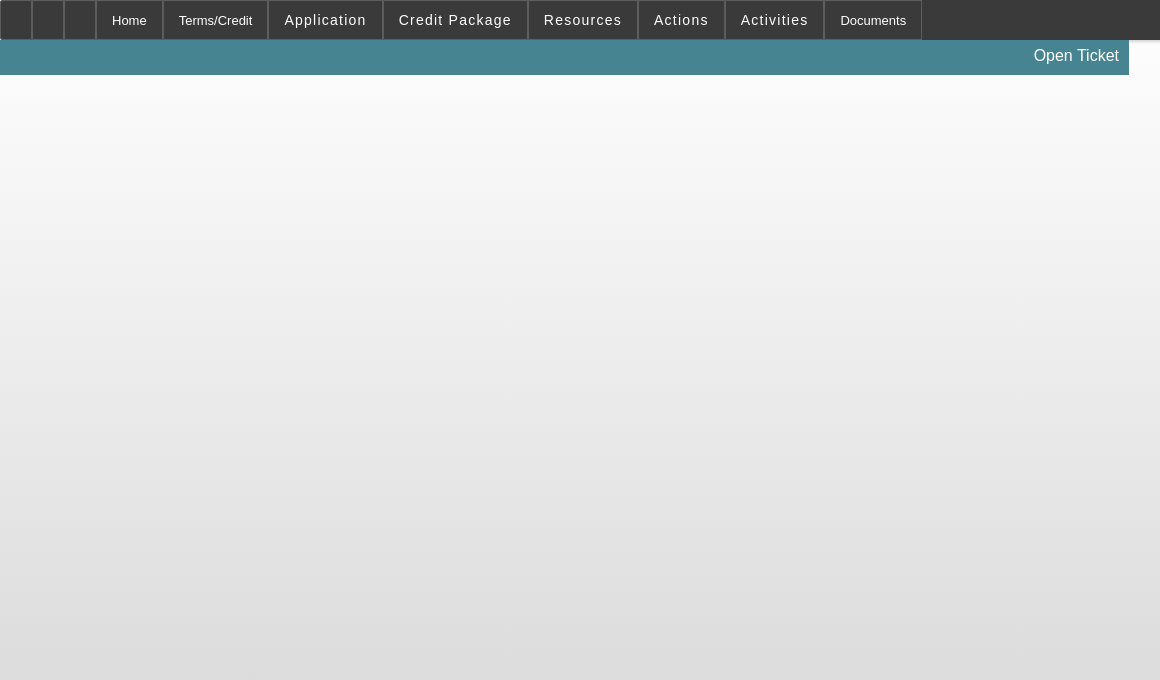 drag, startPoint x: 698, startPoint y: 479, endPoint x: 676, endPoint y: 491, distance: 25.059929 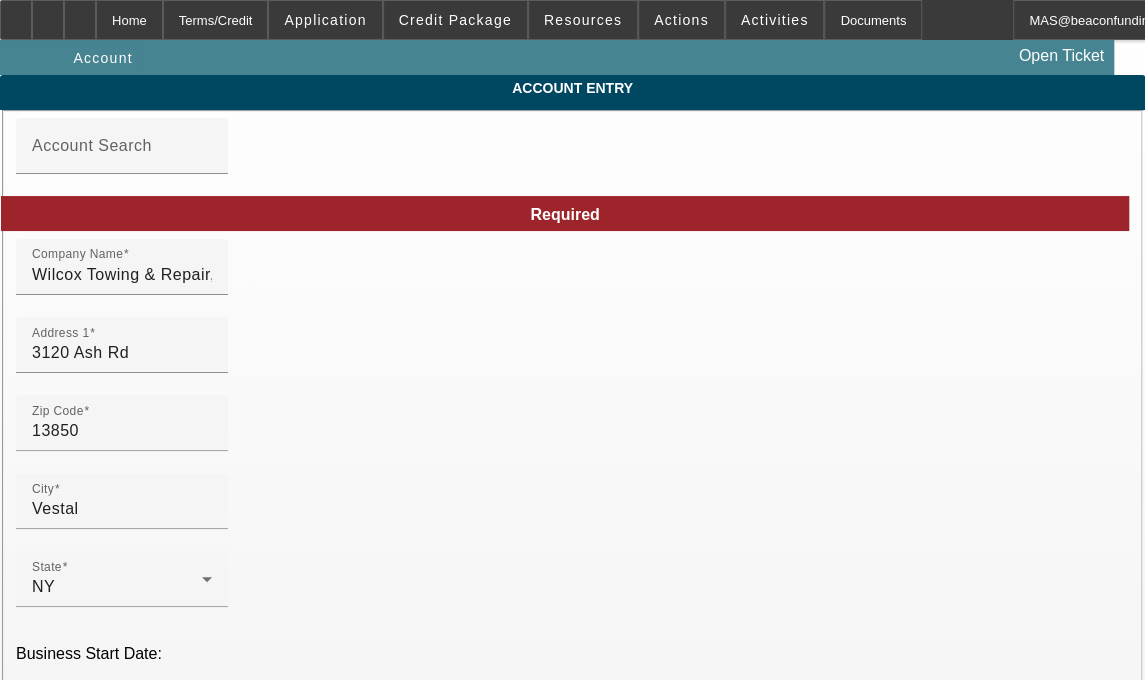 click on "County" at bounding box center (59, 1795) 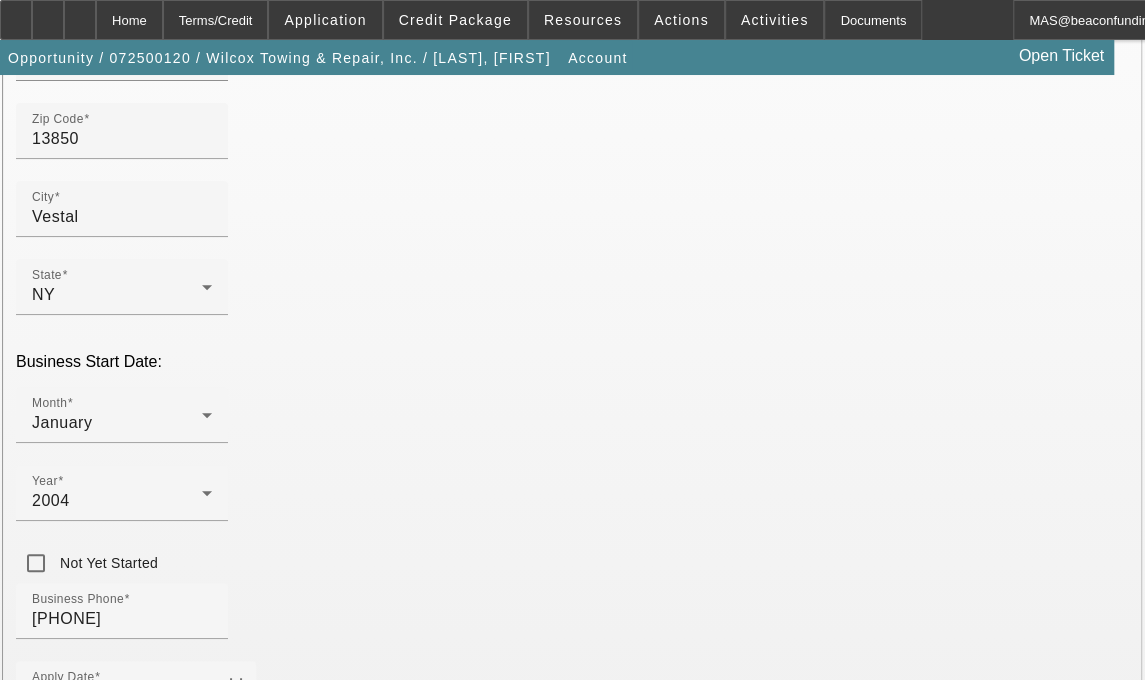 scroll, scrollTop: 301, scrollLeft: 0, axis: vertical 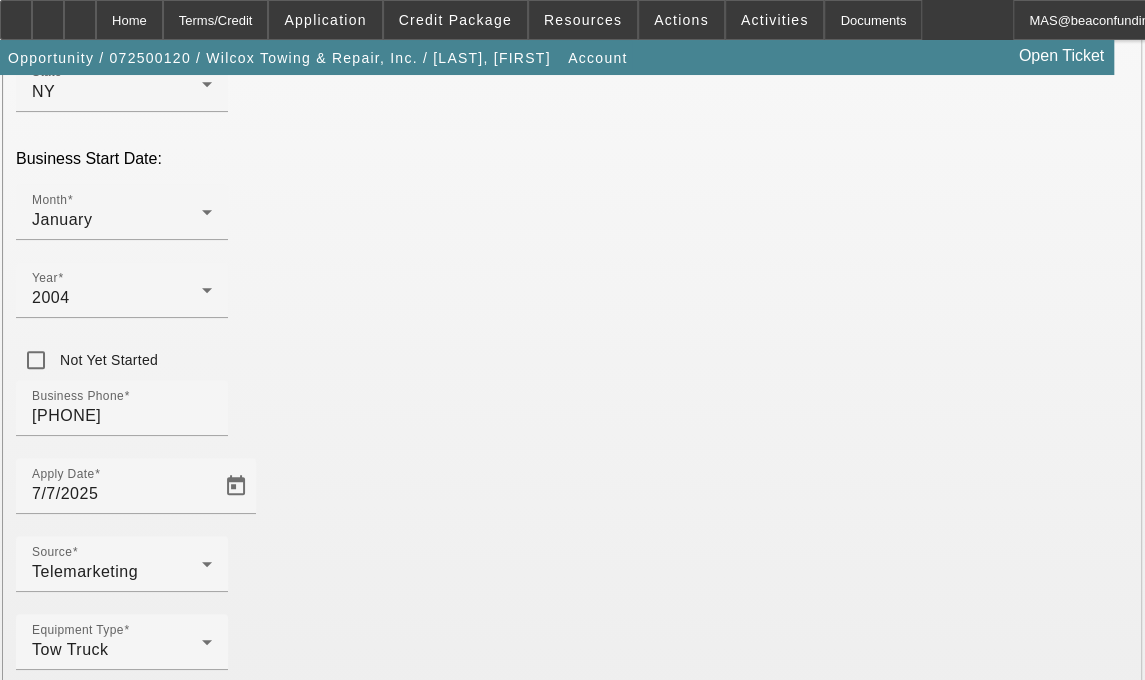 type on "Broome" 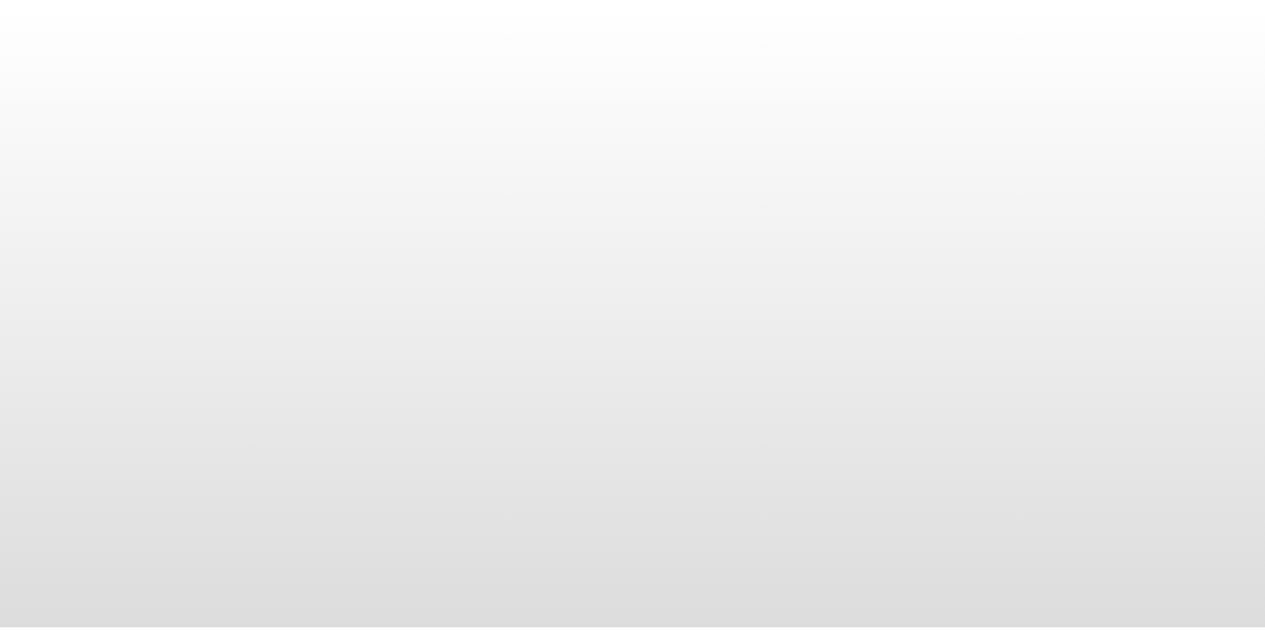 scroll, scrollTop: 0, scrollLeft: 0, axis: both 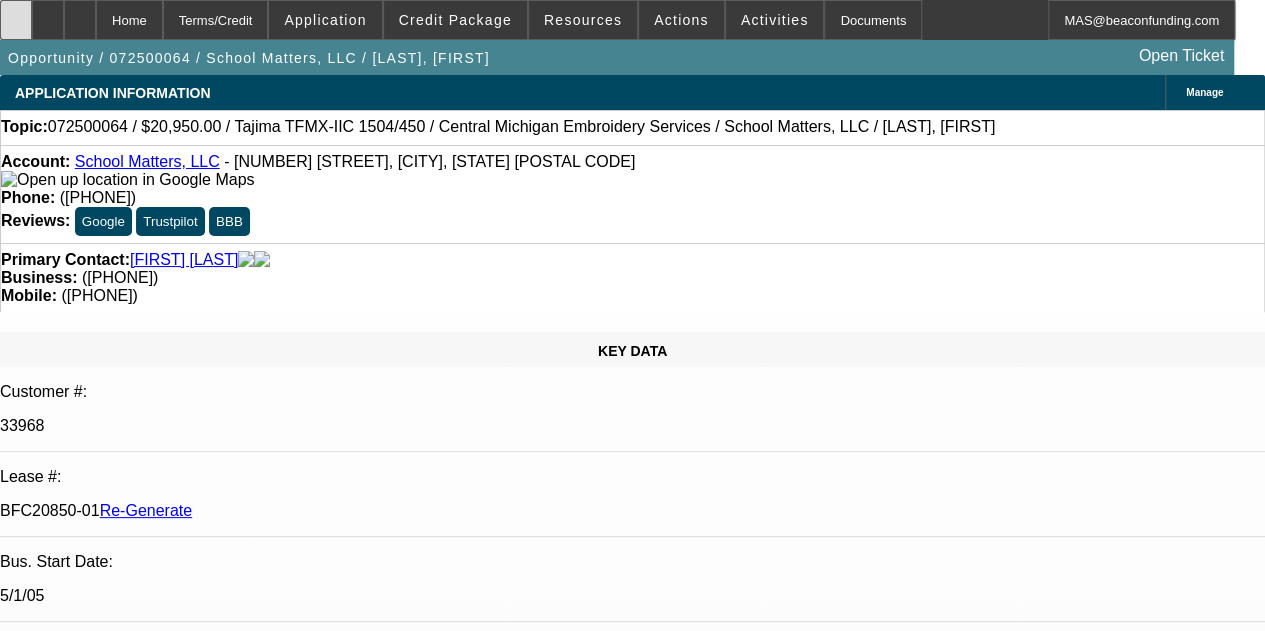 click at bounding box center [16, 20] 